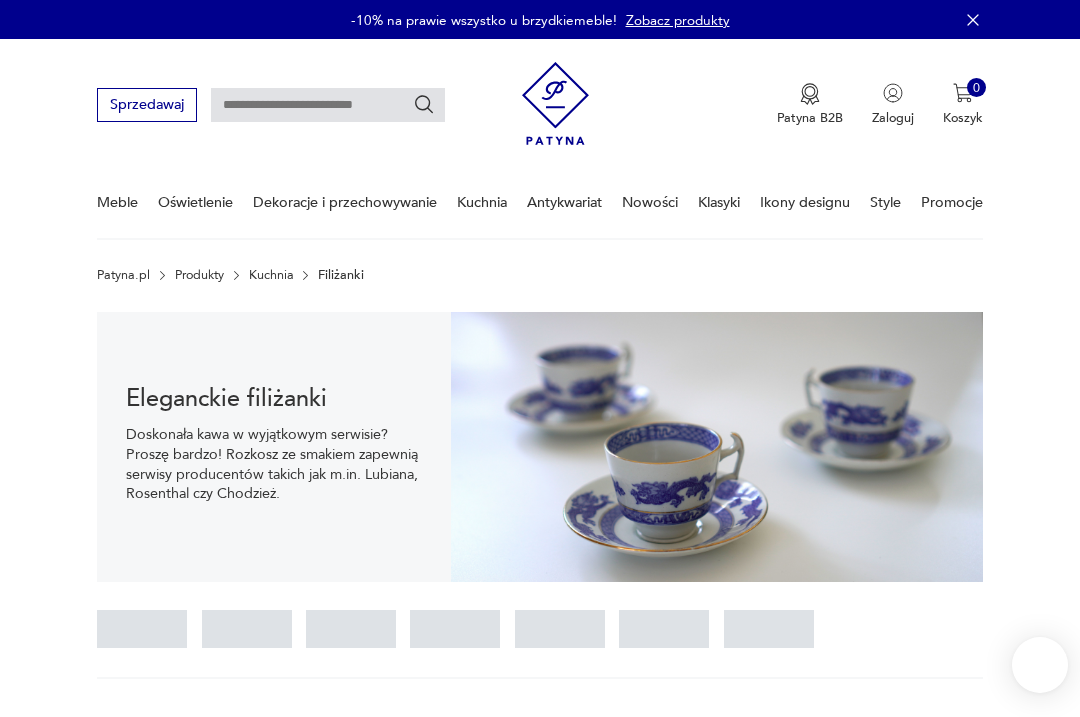 scroll, scrollTop: 11, scrollLeft: 0, axis: vertical 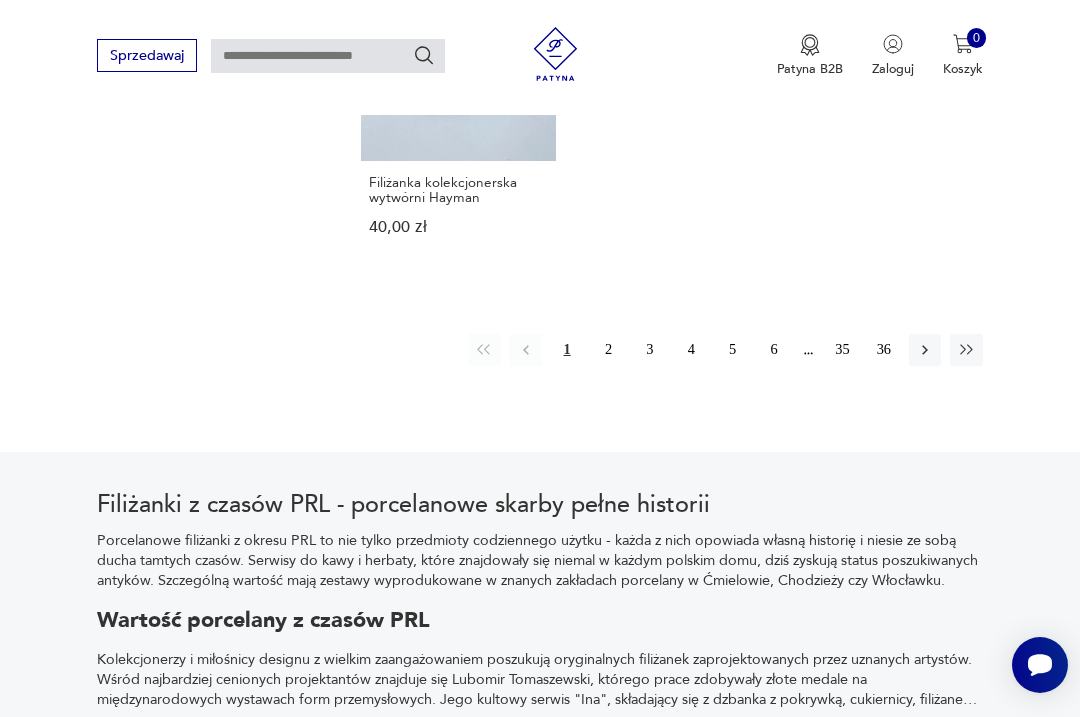 click on "2" at bounding box center [608, 350] 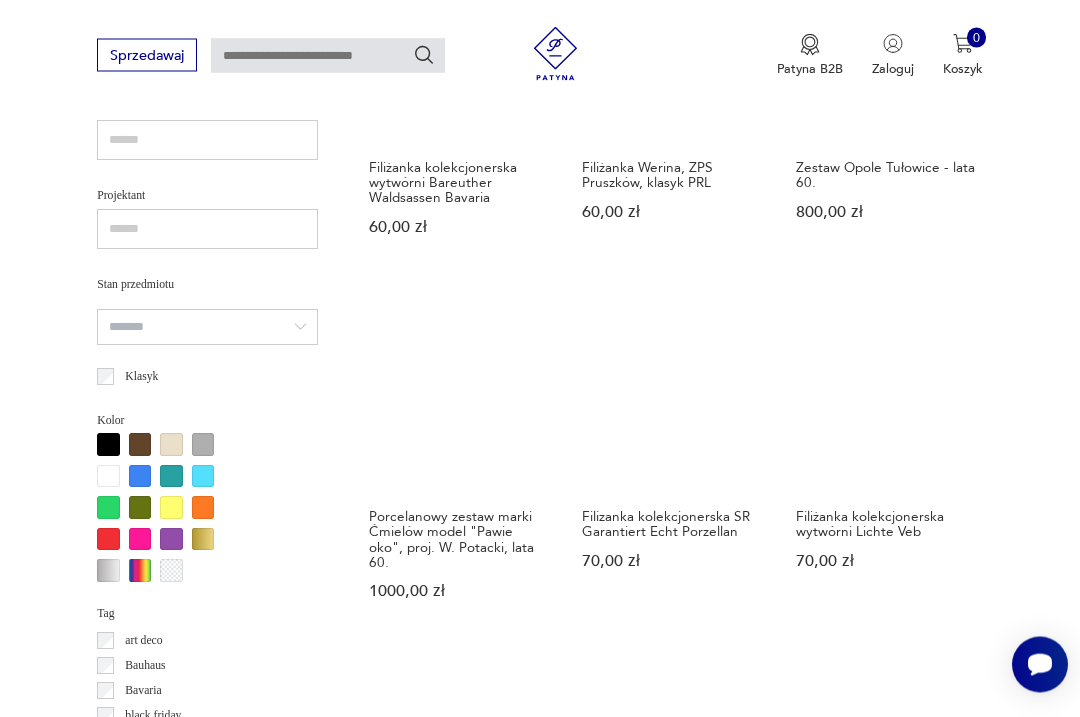 scroll, scrollTop: 1228, scrollLeft: 0, axis: vertical 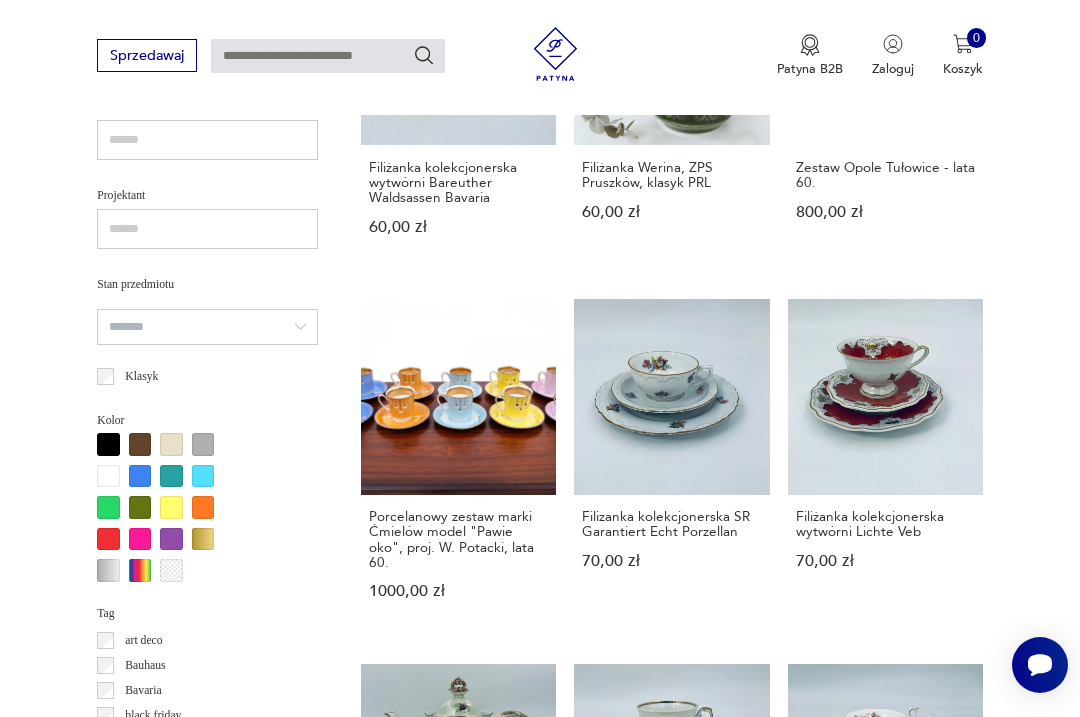 click on "Porcelanowy zestaw marki Ćmielów model "Pawie oko", proj. W. Potacki, lata 60. 1000,00 zł" at bounding box center [458, 467] 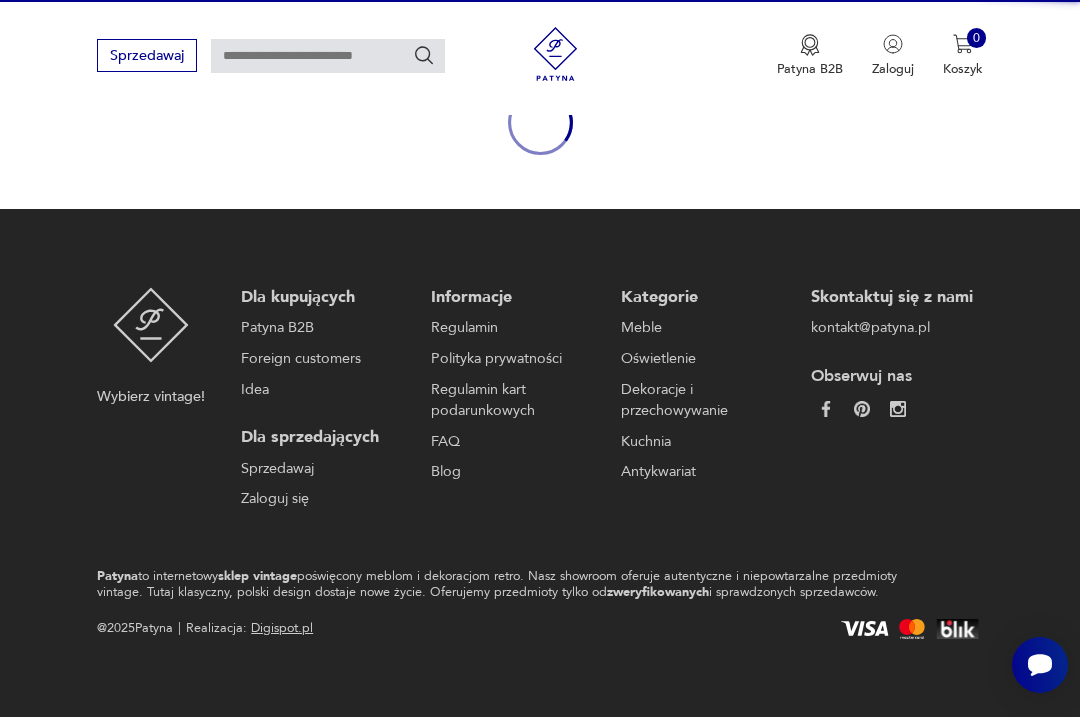scroll, scrollTop: 173, scrollLeft: 0, axis: vertical 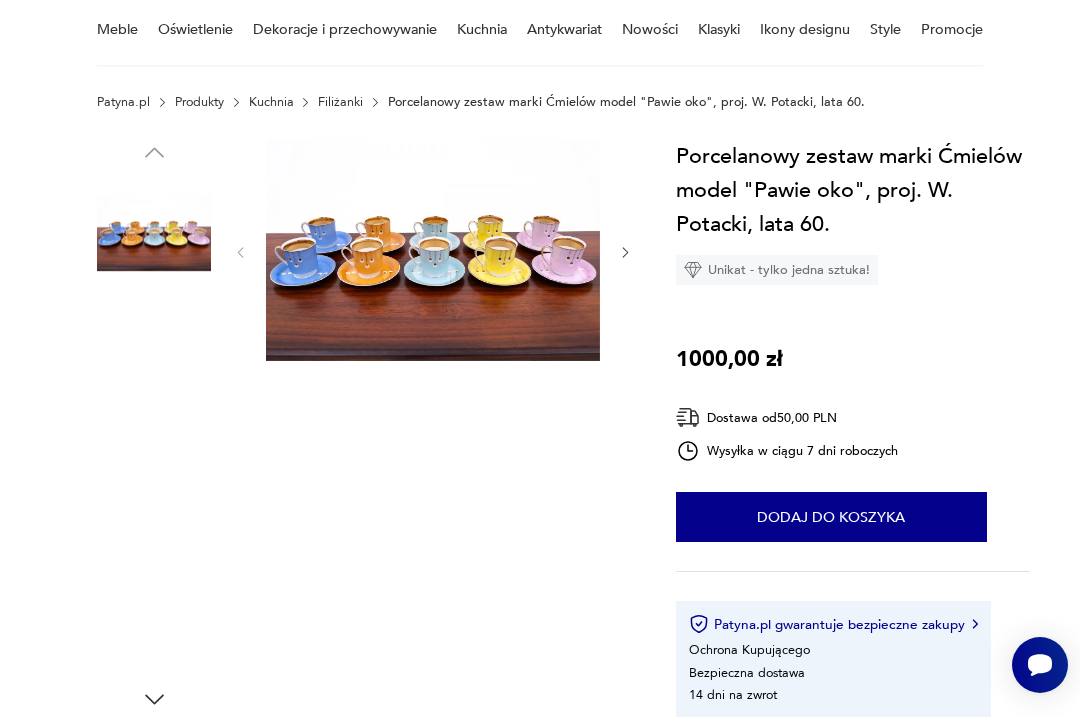 click at bounding box center (154, 360) 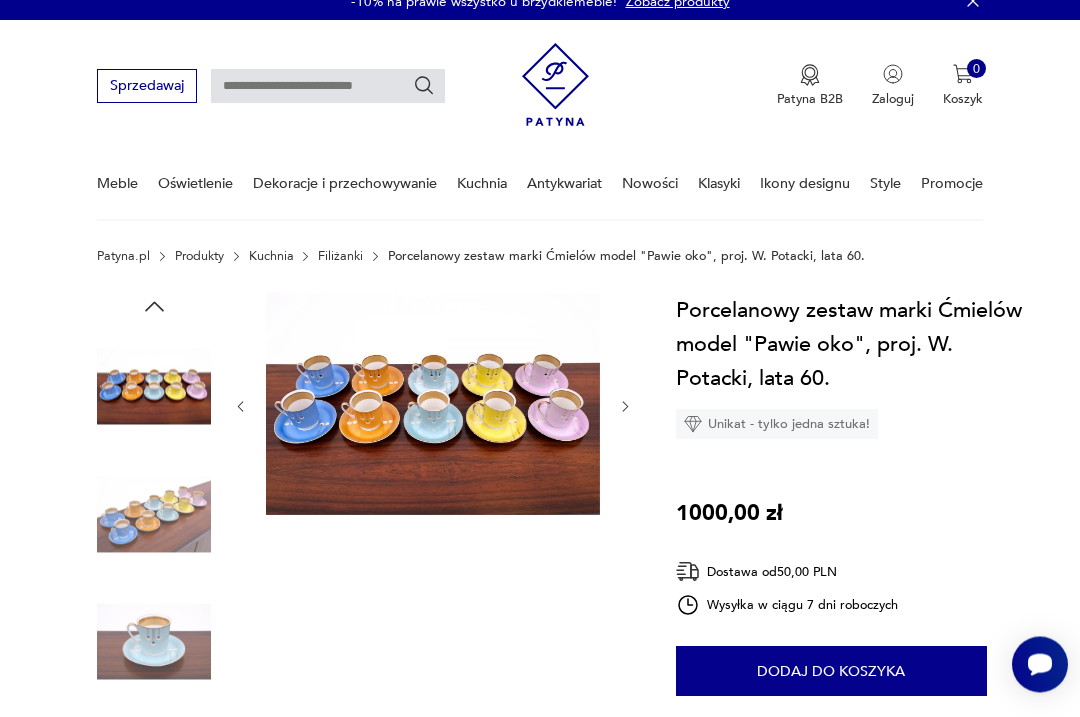 scroll, scrollTop: 0, scrollLeft: 0, axis: both 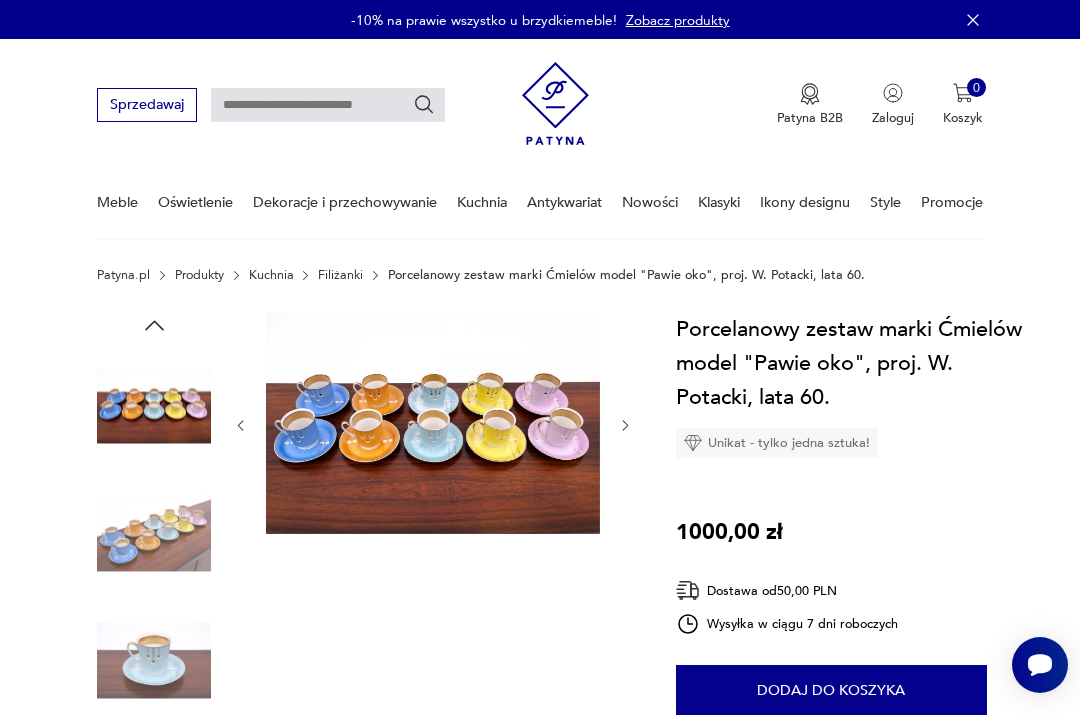 click at bounding box center [0, 0] 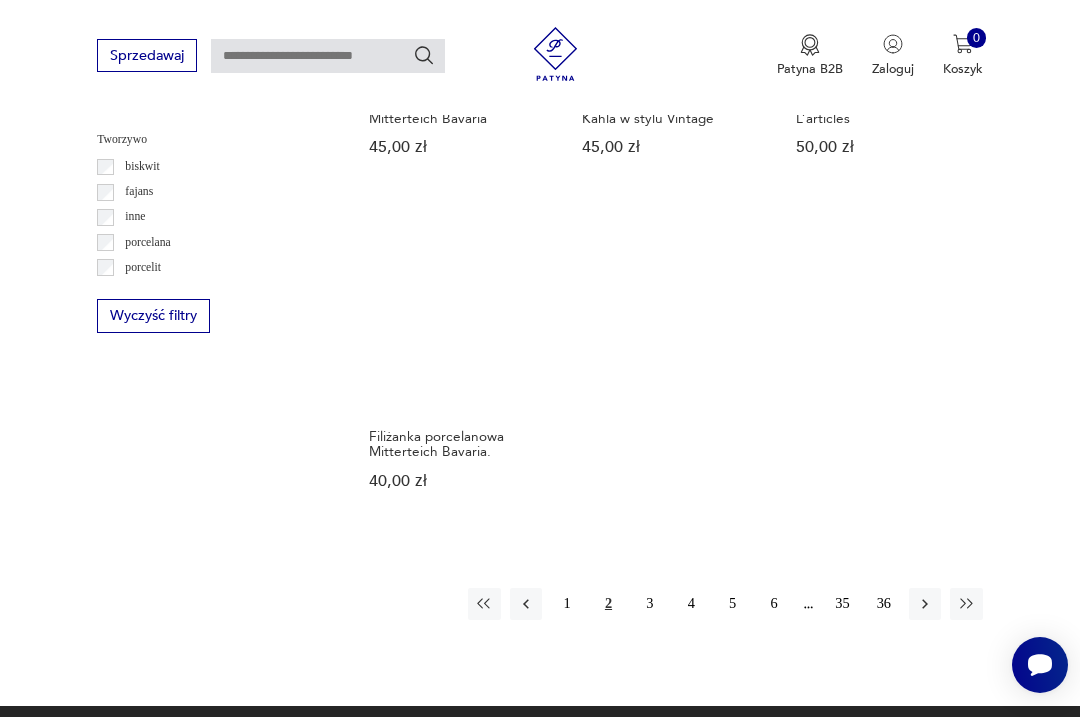 scroll, scrollTop: 2356, scrollLeft: 0, axis: vertical 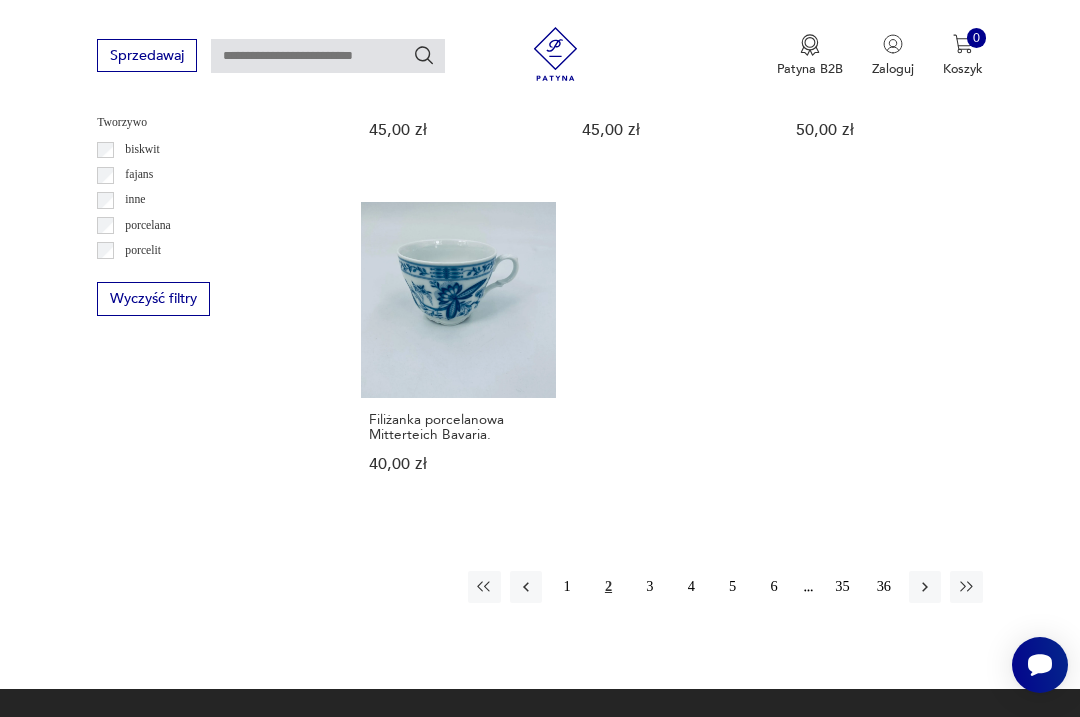 click on "3" at bounding box center [650, 587] 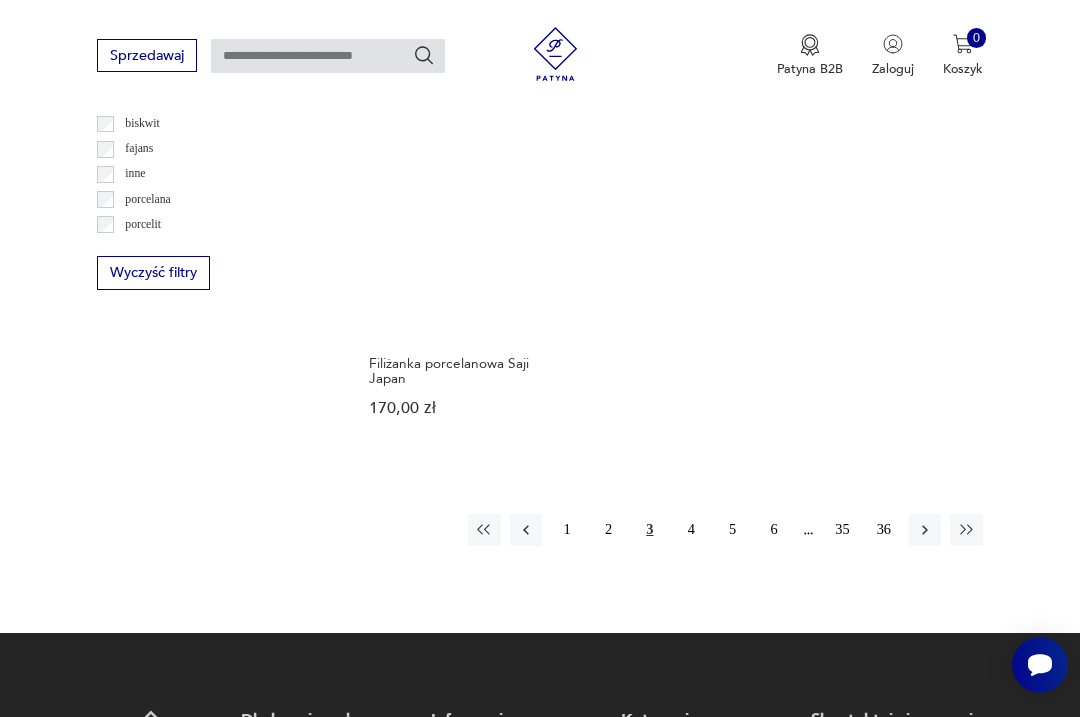 scroll, scrollTop: 2438, scrollLeft: 0, axis: vertical 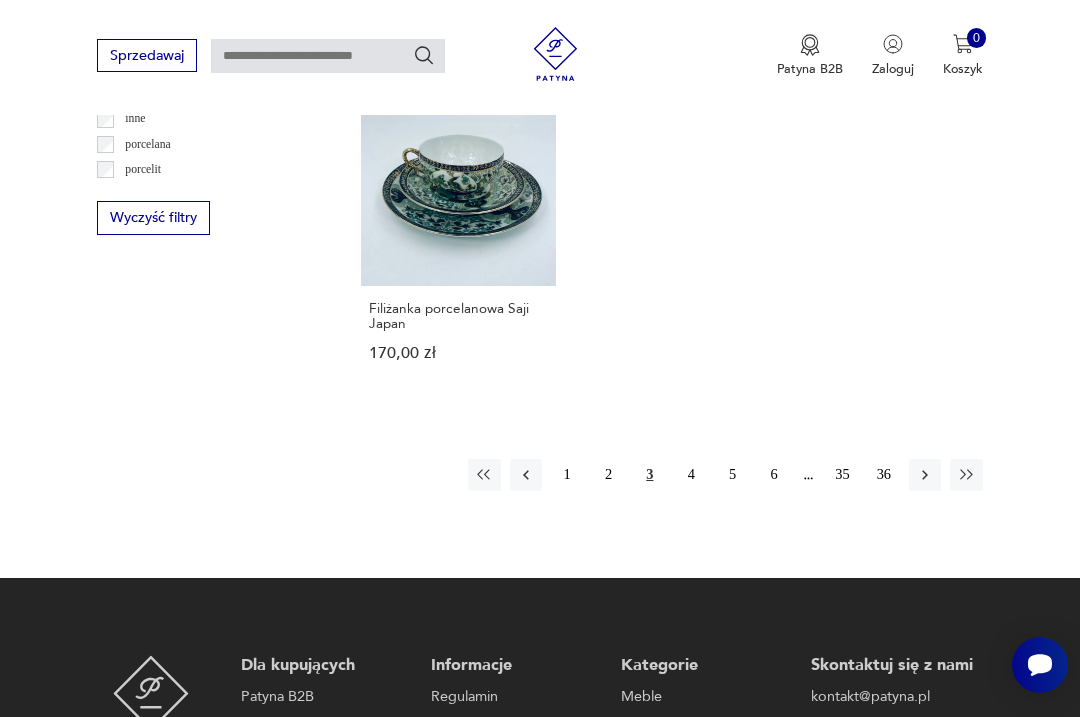 click on "4" at bounding box center (691, 475) 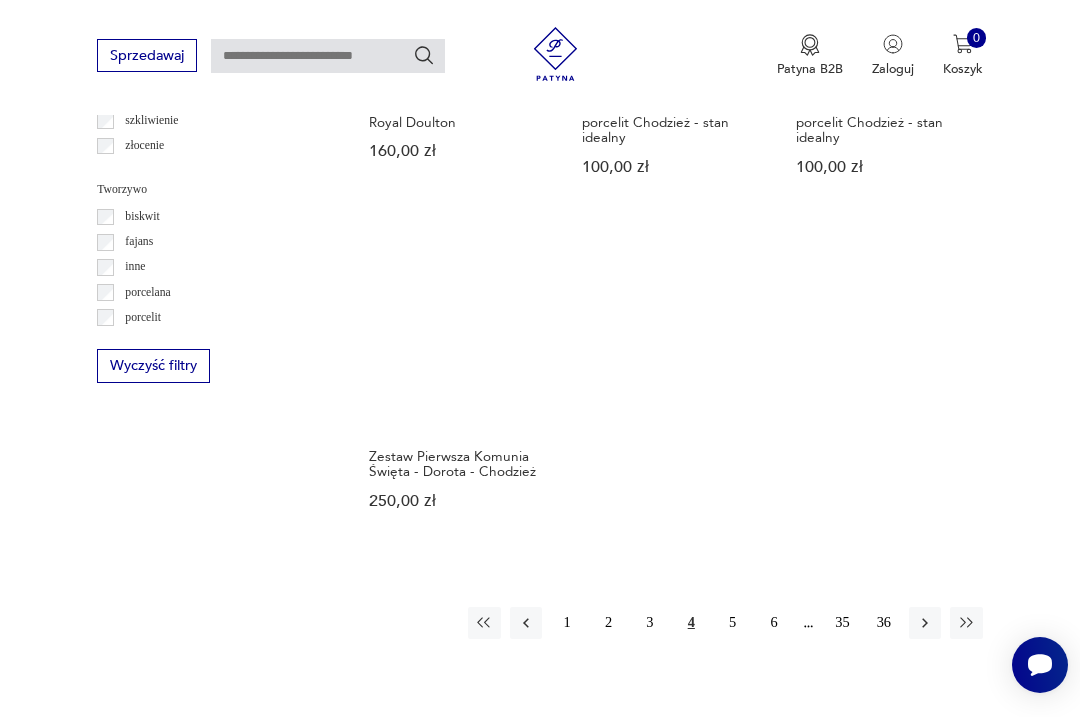 scroll, scrollTop: 2312, scrollLeft: 0, axis: vertical 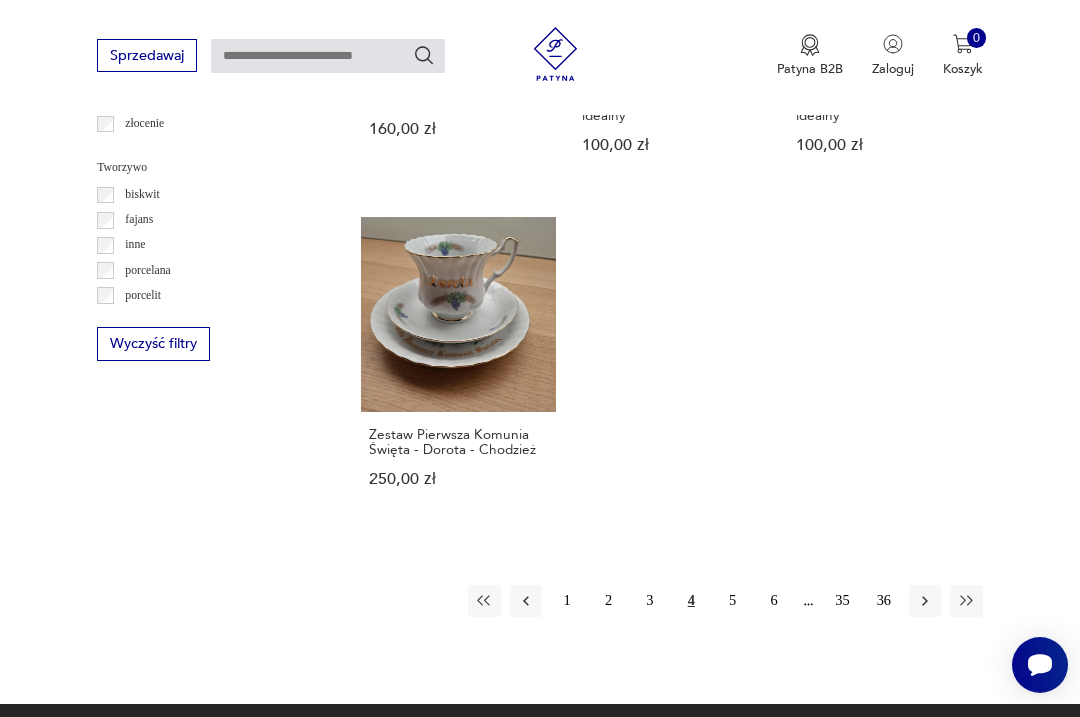 click on "5" at bounding box center (732, 601) 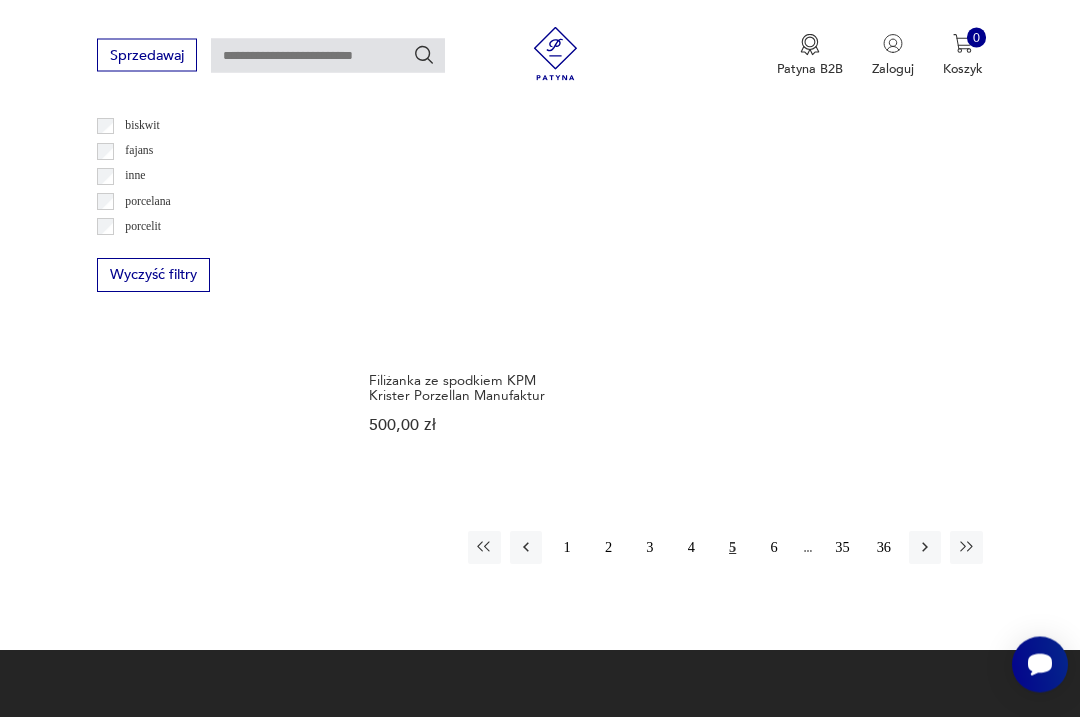 scroll, scrollTop: 2382, scrollLeft: 0, axis: vertical 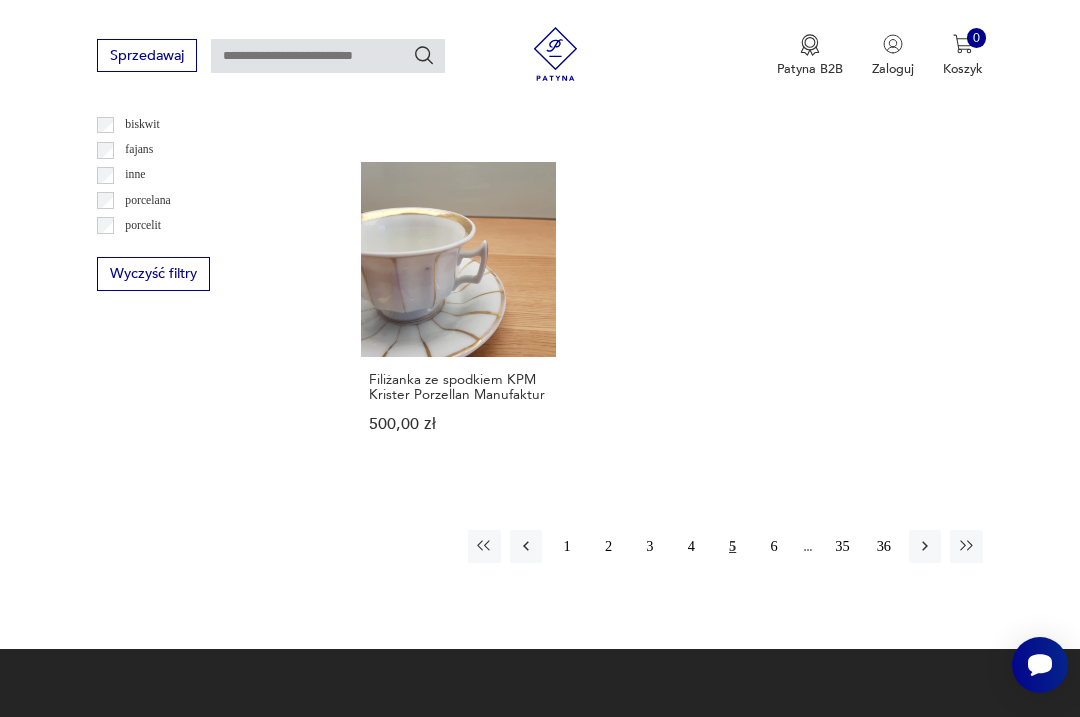 click on "6" at bounding box center [774, 546] 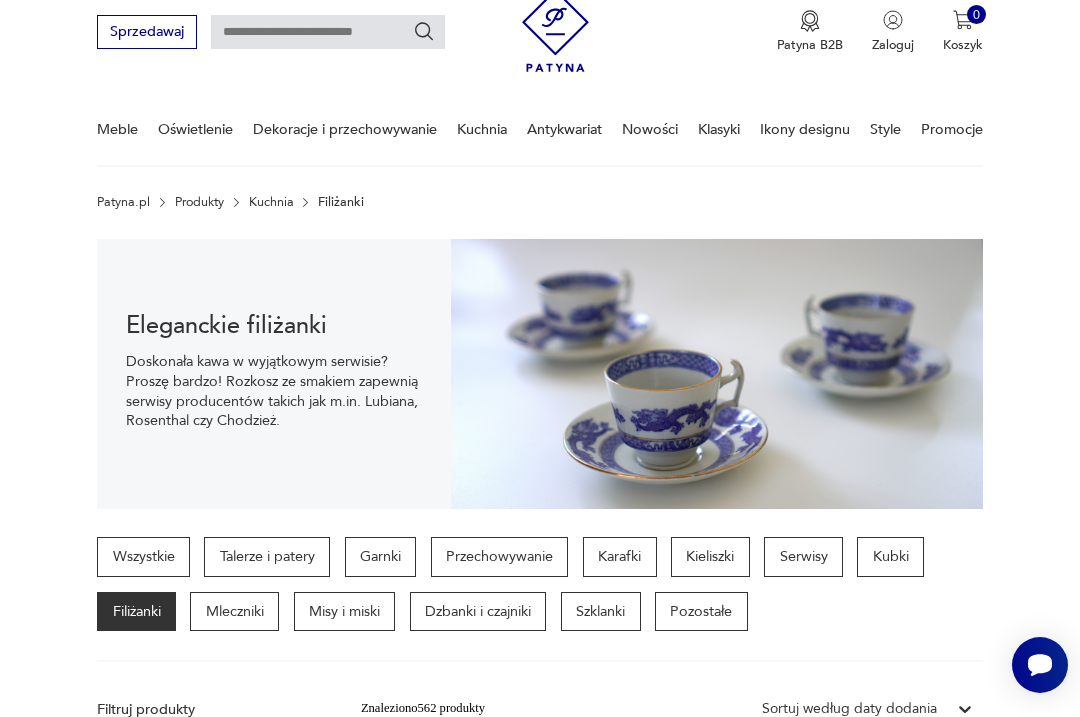 scroll, scrollTop: 0, scrollLeft: 0, axis: both 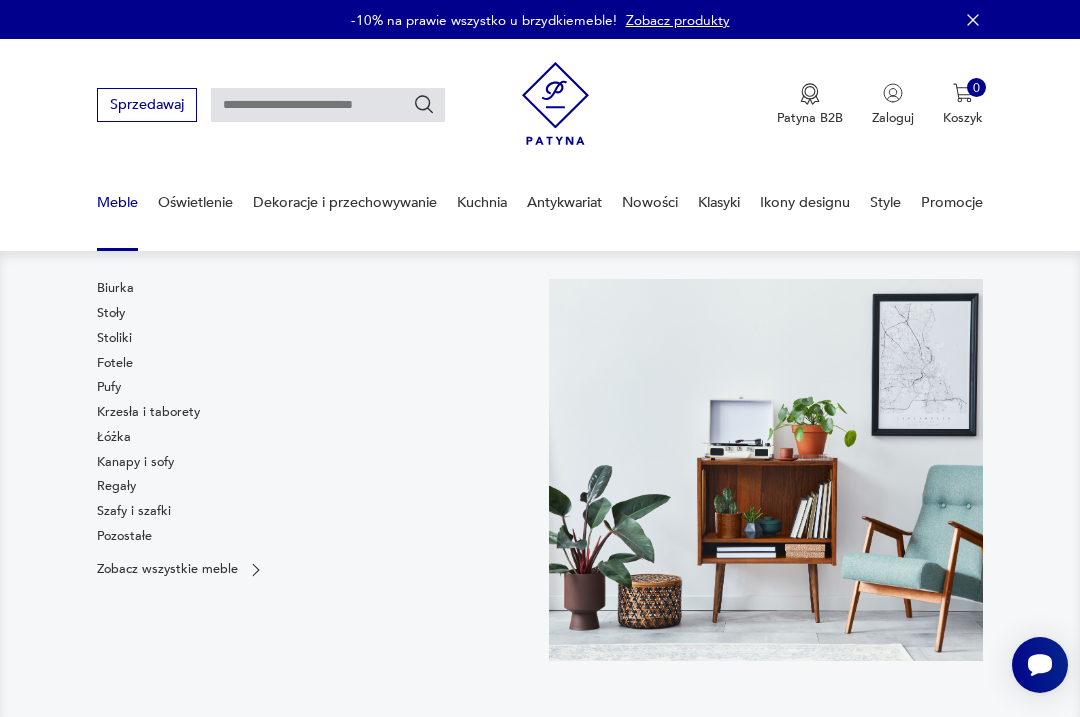 click on "Pozostałe" at bounding box center (124, 536) 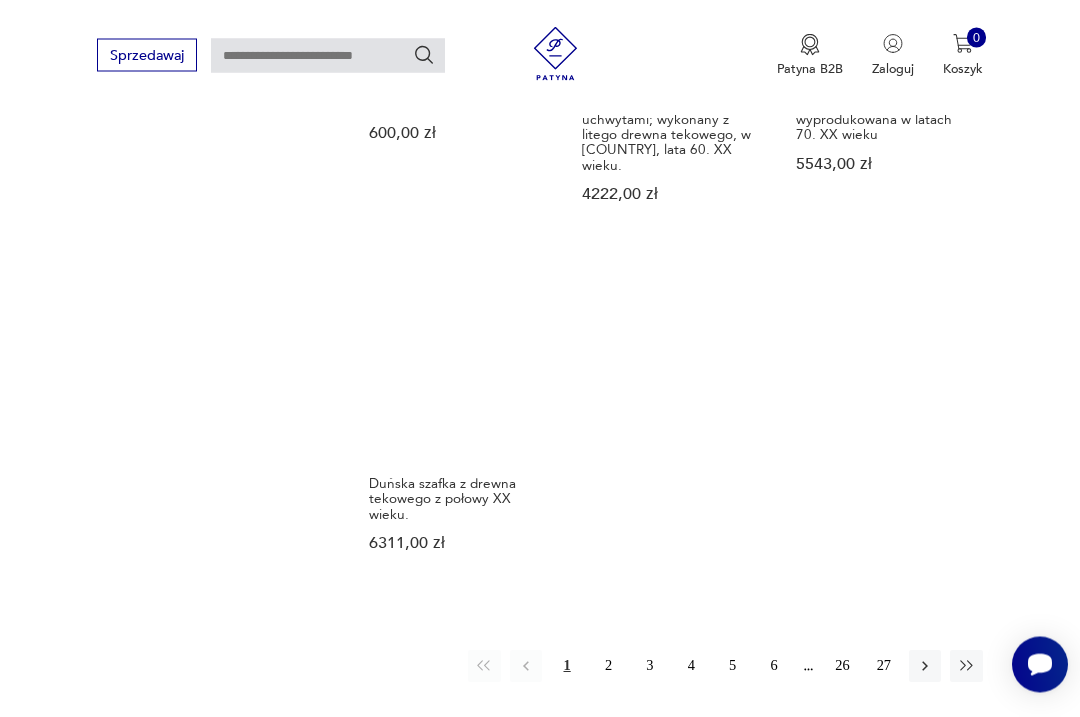 scroll, scrollTop: 2446, scrollLeft: 0, axis: vertical 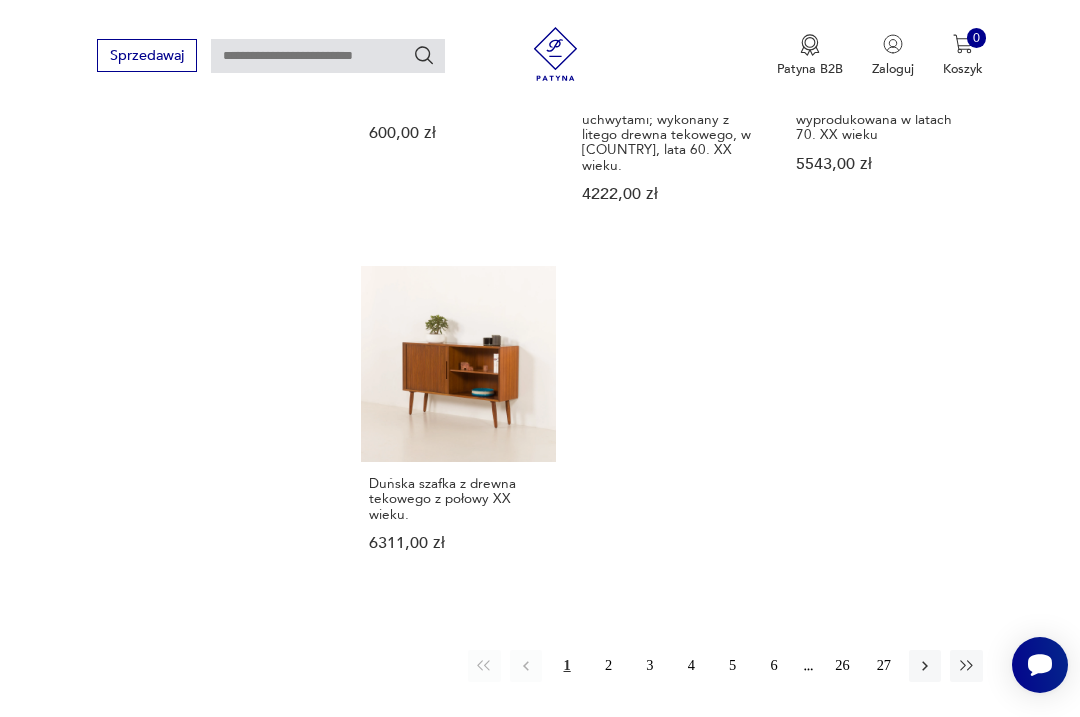 click on "2" at bounding box center (608, 666) 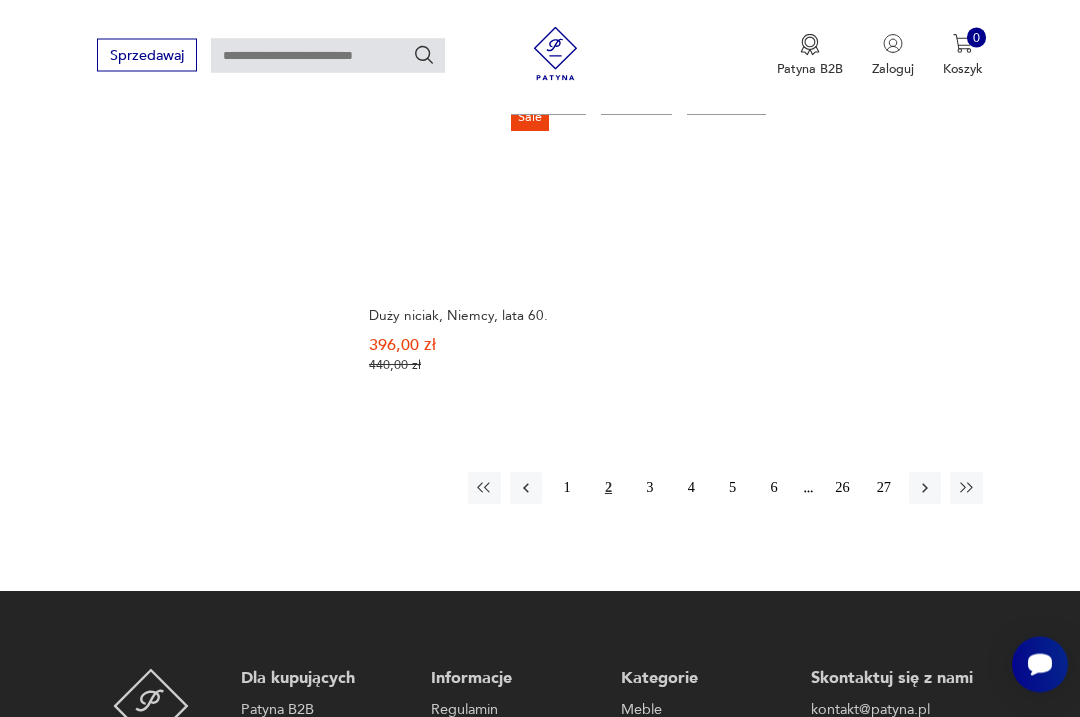 scroll, scrollTop: 2544, scrollLeft: 0, axis: vertical 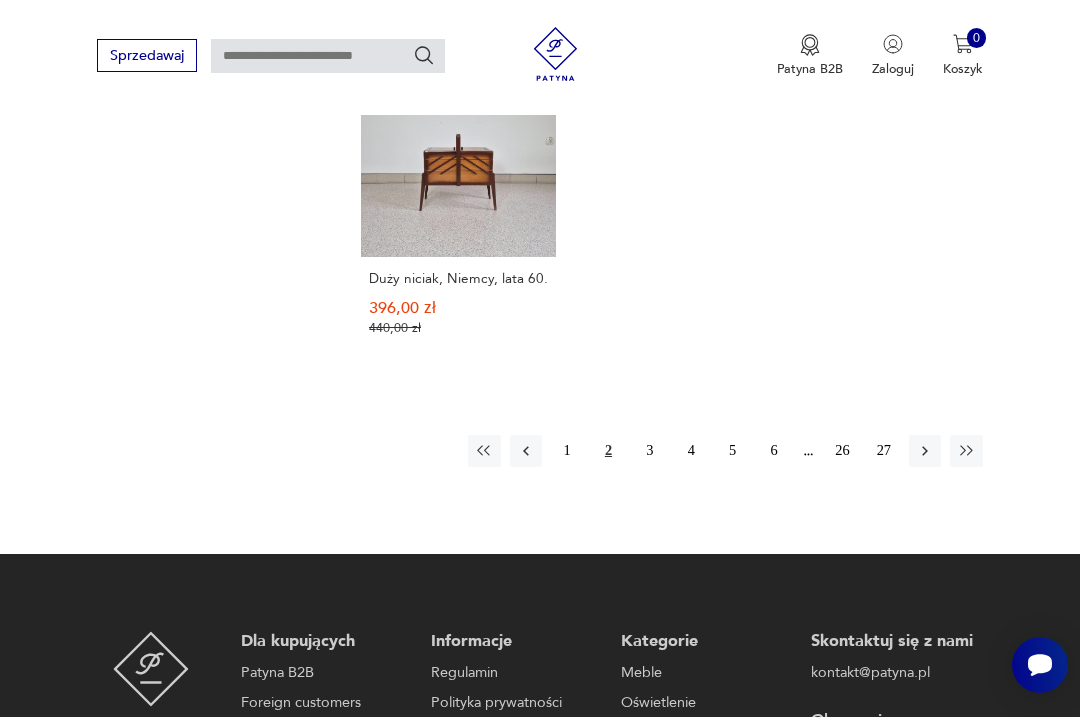 click on "3" at bounding box center (650, 451) 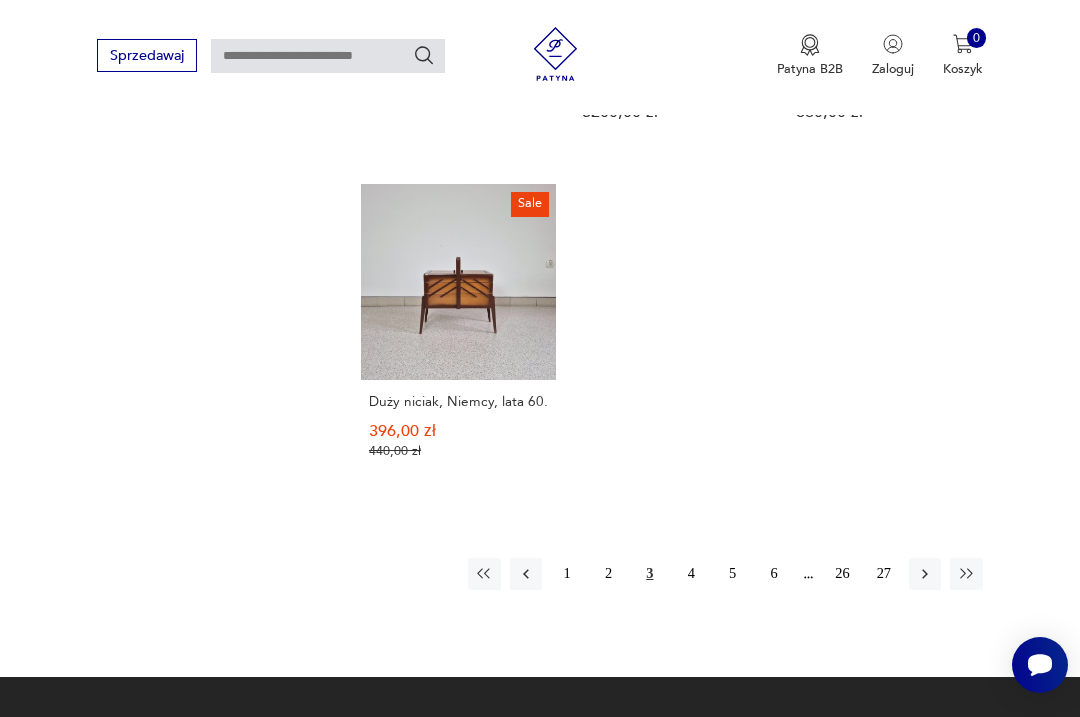 scroll, scrollTop: 462, scrollLeft: 0, axis: vertical 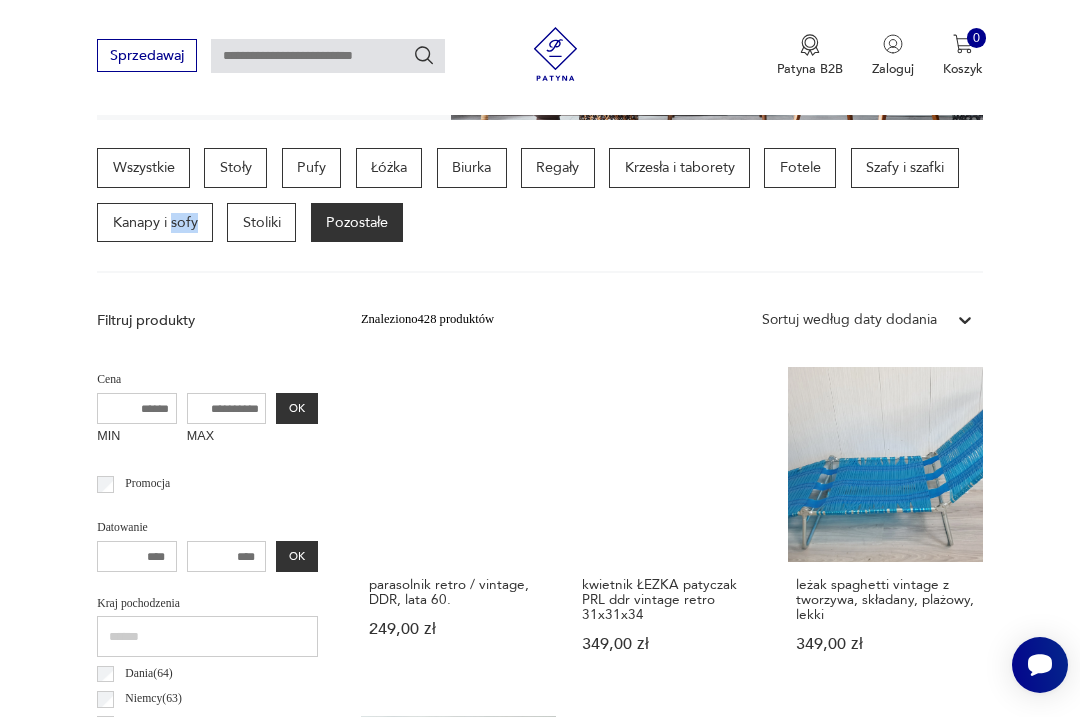 click on "Stoliki" at bounding box center [261, 223] 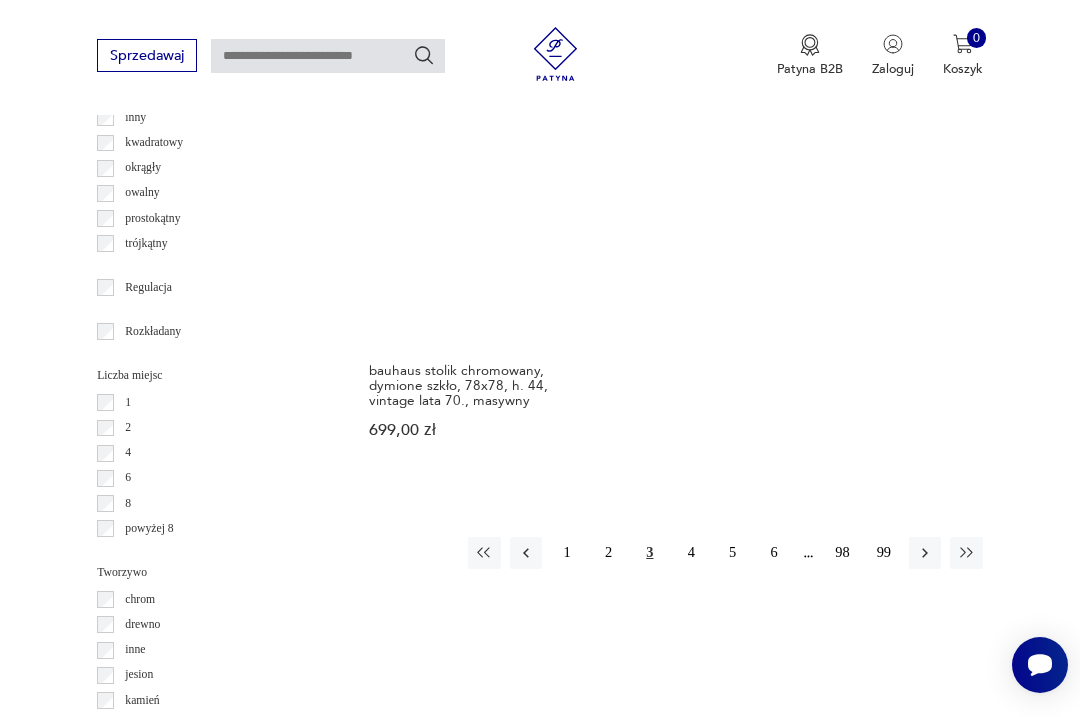 scroll, scrollTop: 2392, scrollLeft: 0, axis: vertical 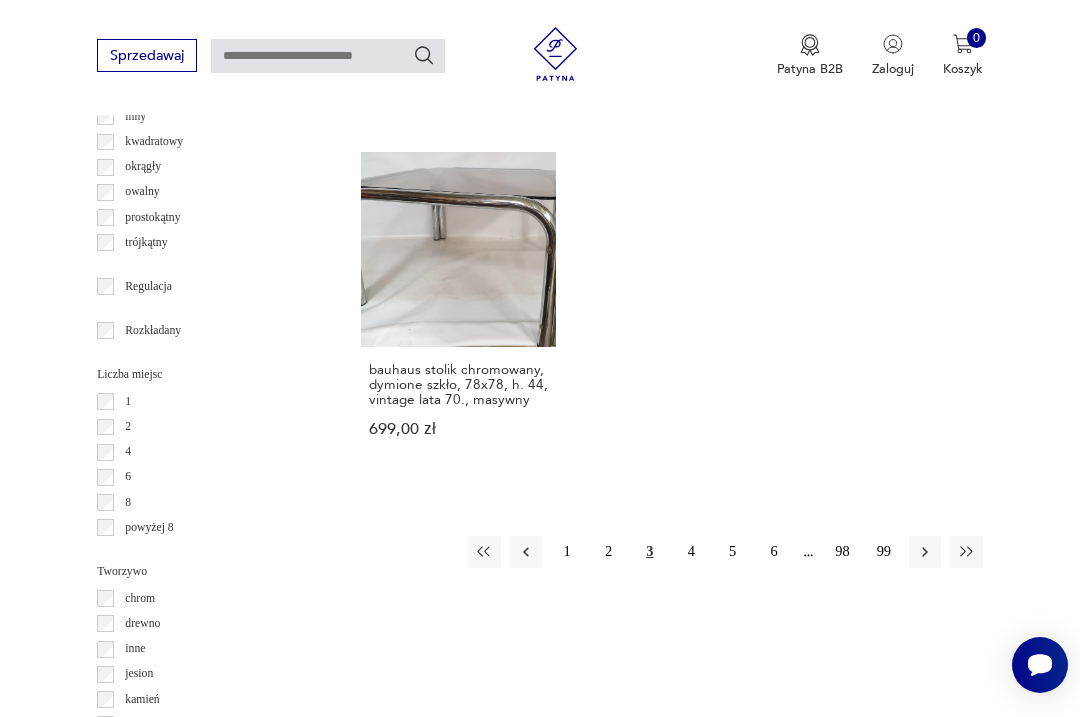 click at bounding box center [526, 552] 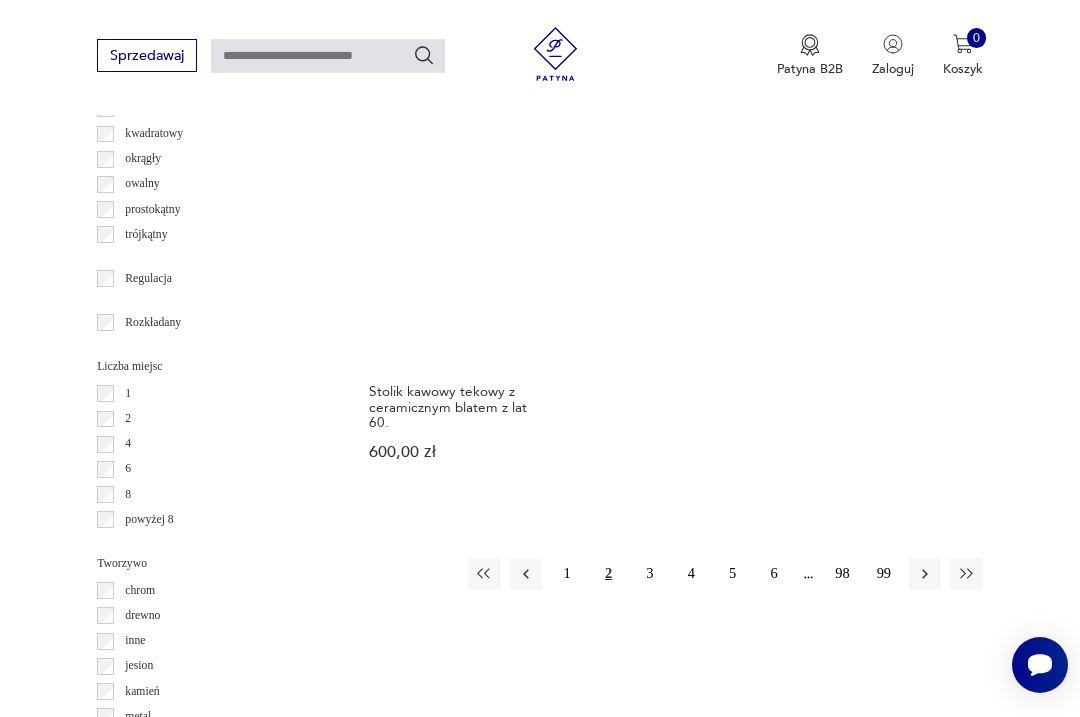 scroll, scrollTop: 2452, scrollLeft: 0, axis: vertical 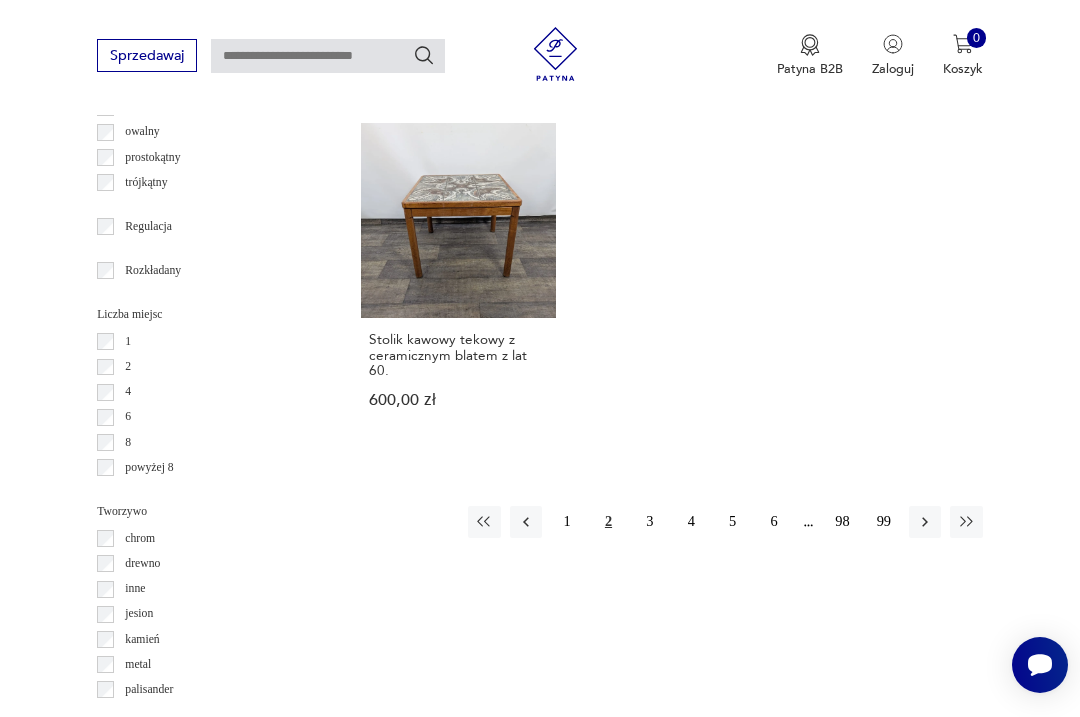 click on "3" at bounding box center (650, 522) 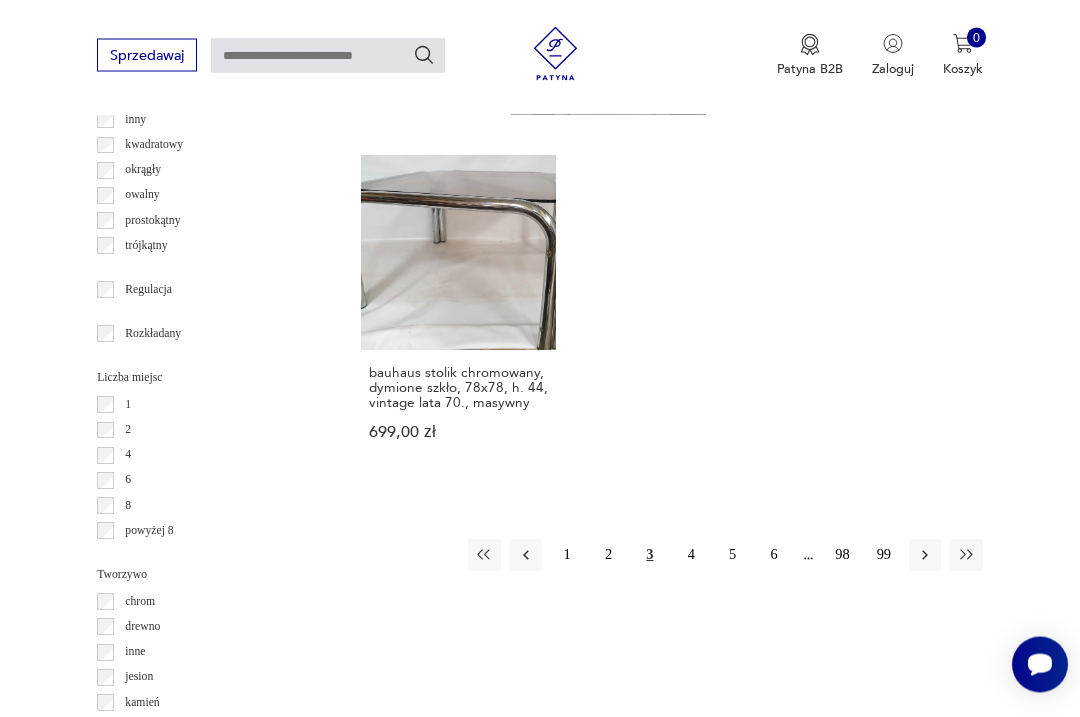 scroll, scrollTop: 2389, scrollLeft: 0, axis: vertical 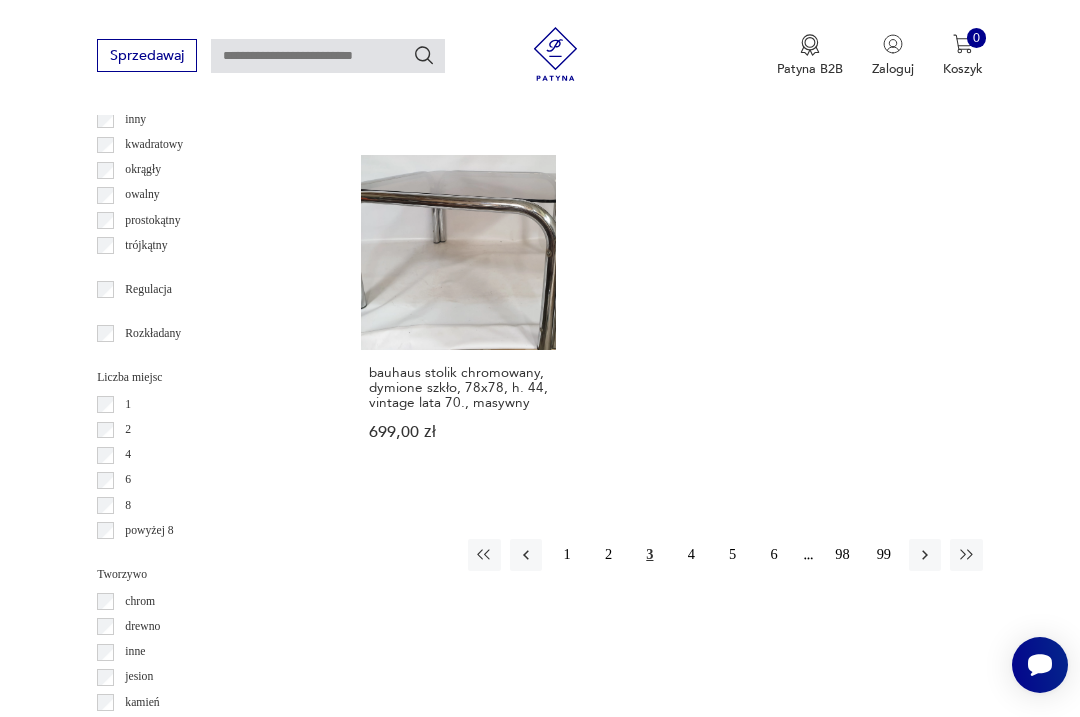 click on "1" at bounding box center (567, 555) 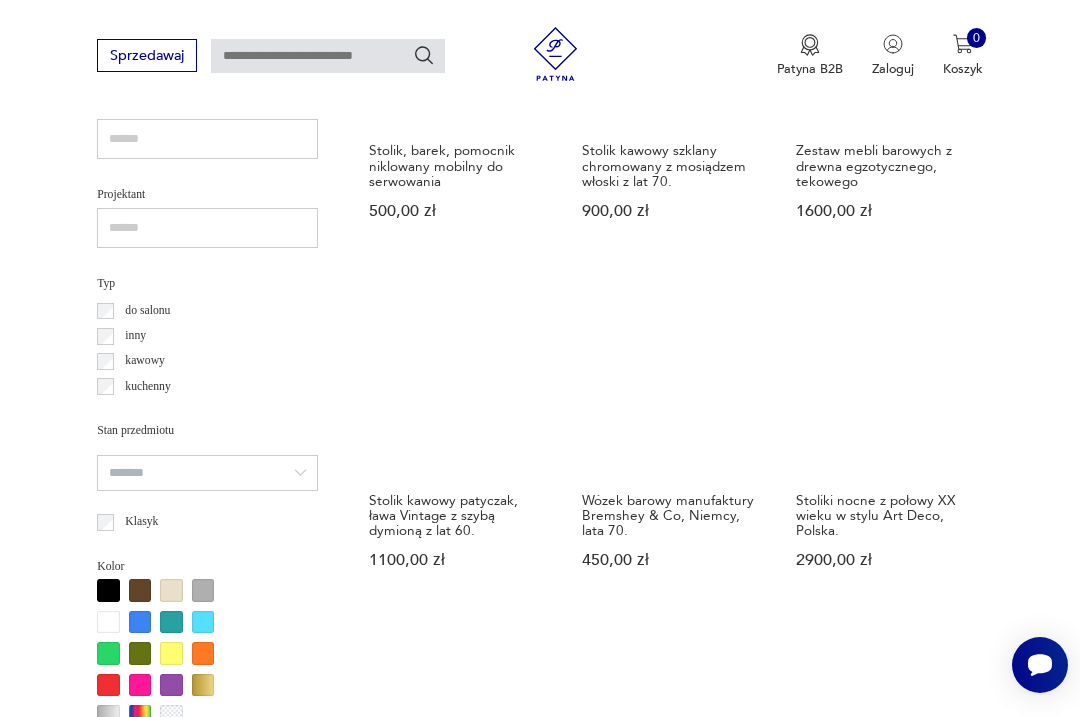scroll, scrollTop: 1228, scrollLeft: 0, axis: vertical 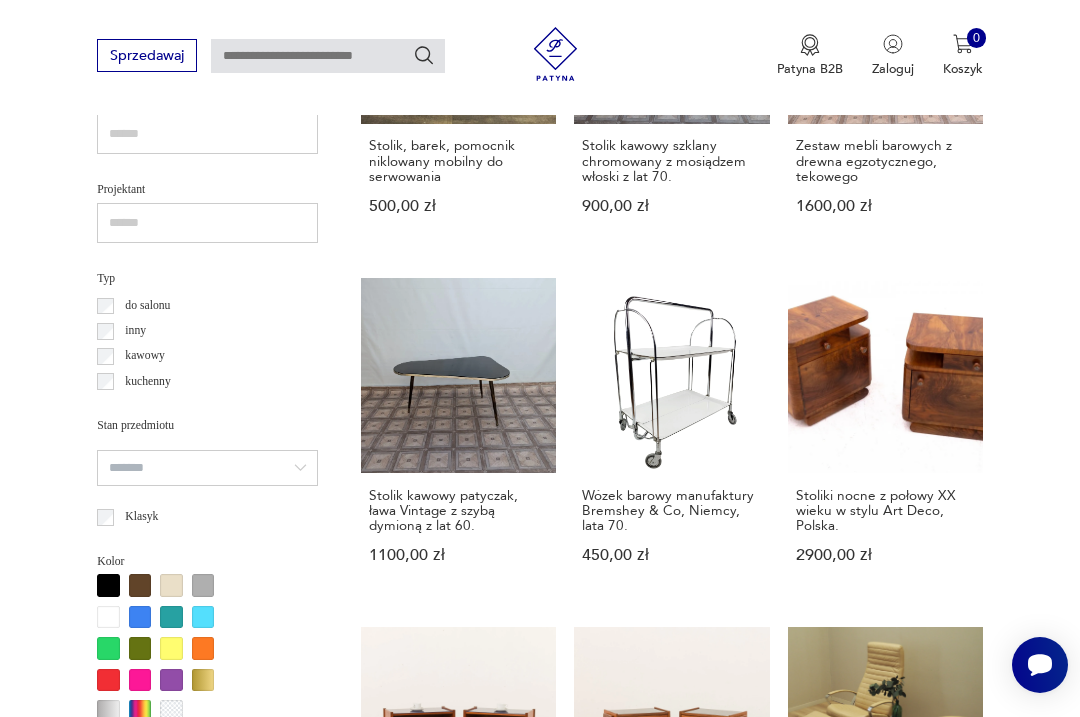click on "Stolik kawowy patyczak, ława Vintage z szybą dymioną z lat 60. 1100,00 zł" at bounding box center [458, 438] 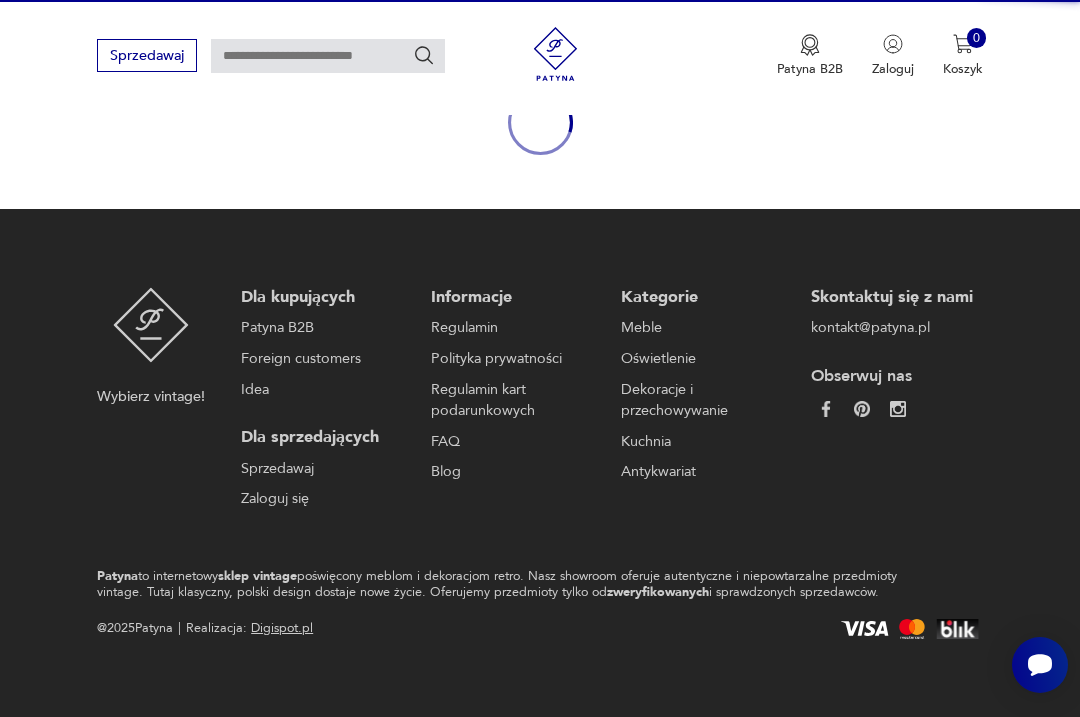 scroll, scrollTop: 173, scrollLeft: 0, axis: vertical 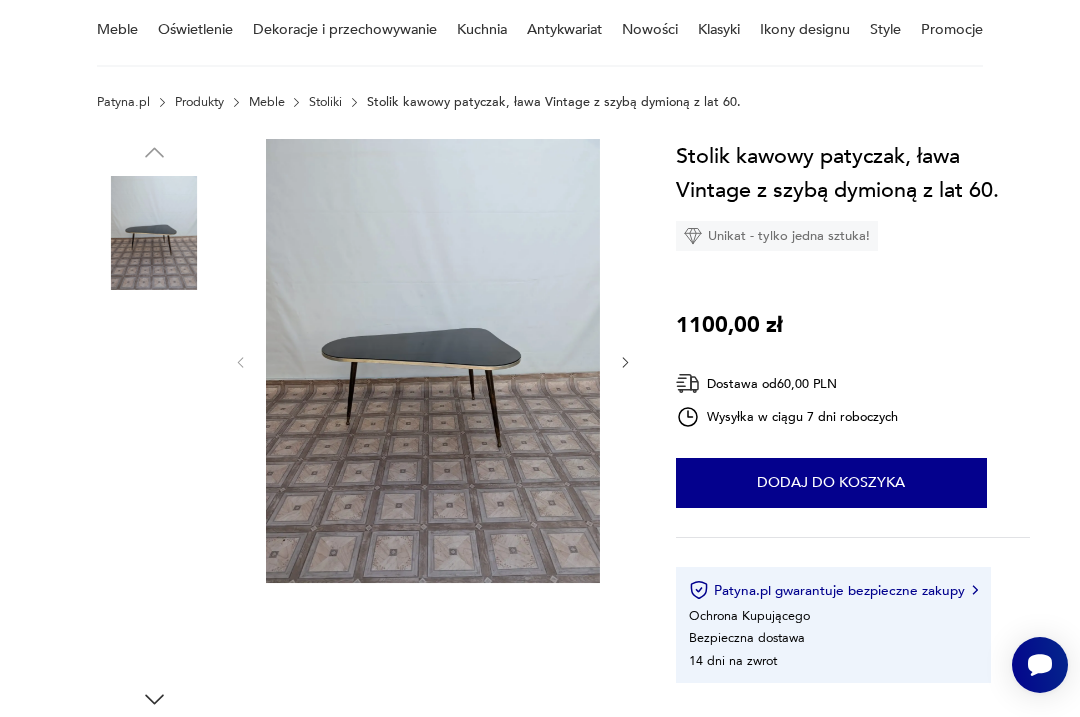 click at bounding box center [154, 233] 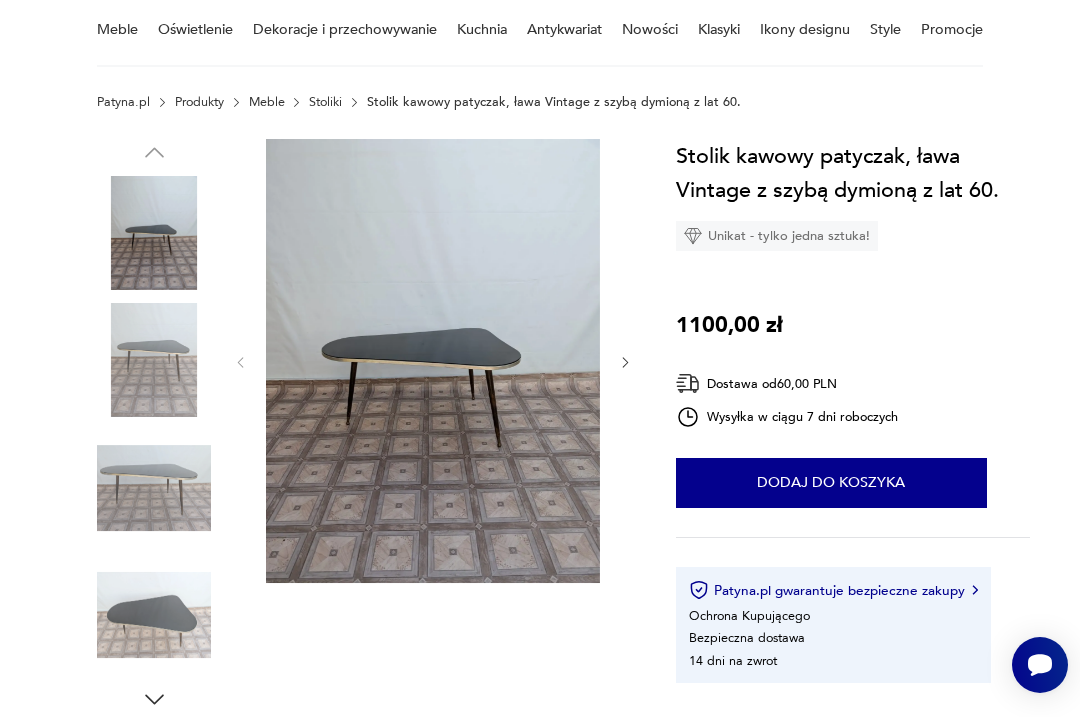 click at bounding box center [154, 360] 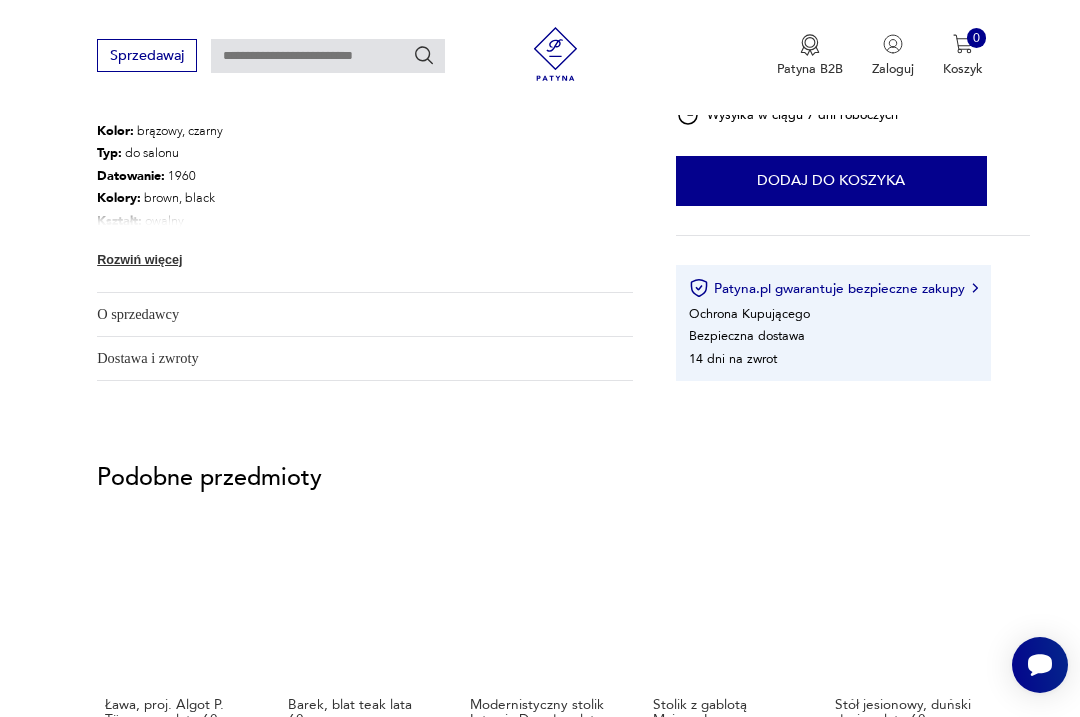 scroll, scrollTop: 1137, scrollLeft: 0, axis: vertical 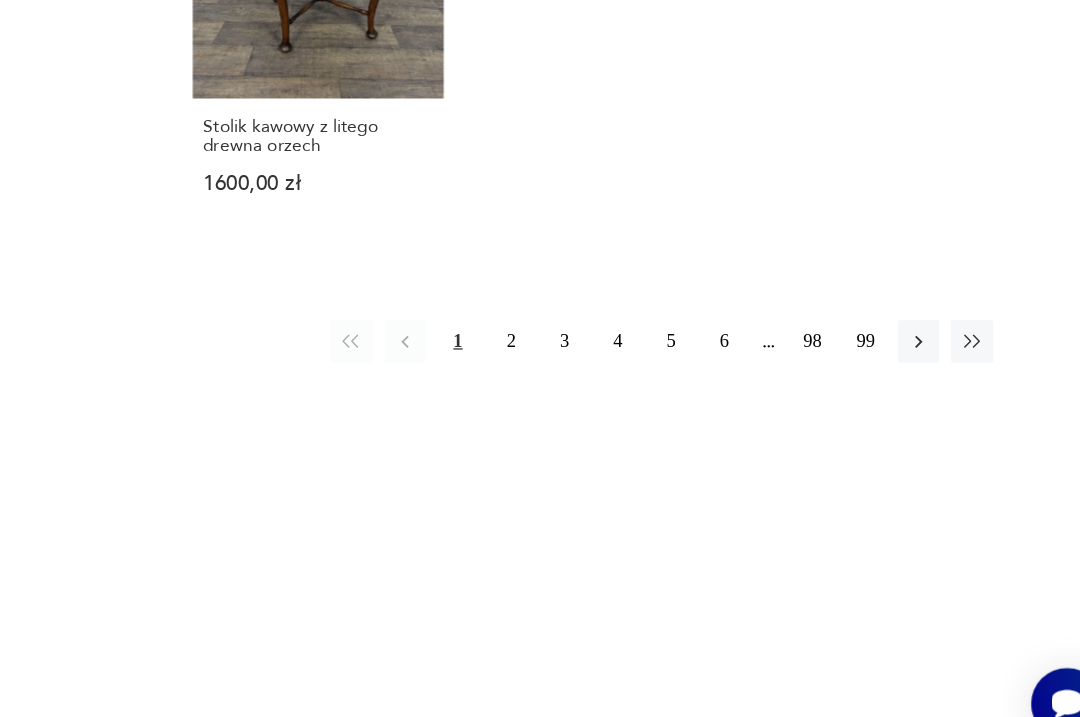 click on "4" at bounding box center (691, 383) 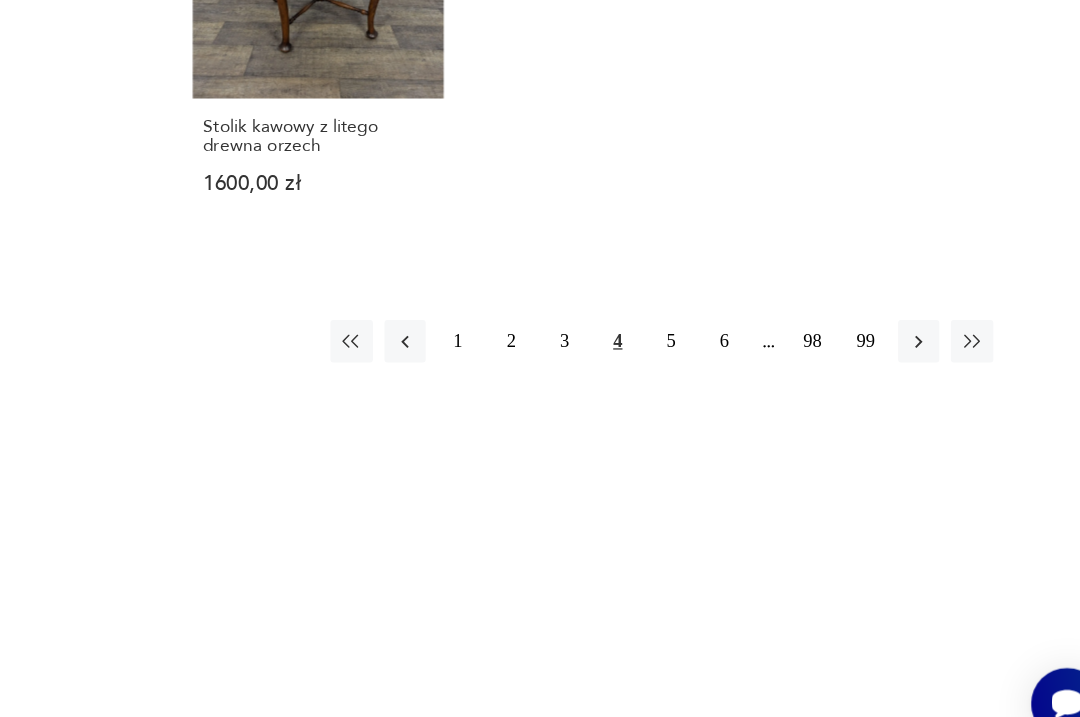 scroll, scrollTop: 2607, scrollLeft: 0, axis: vertical 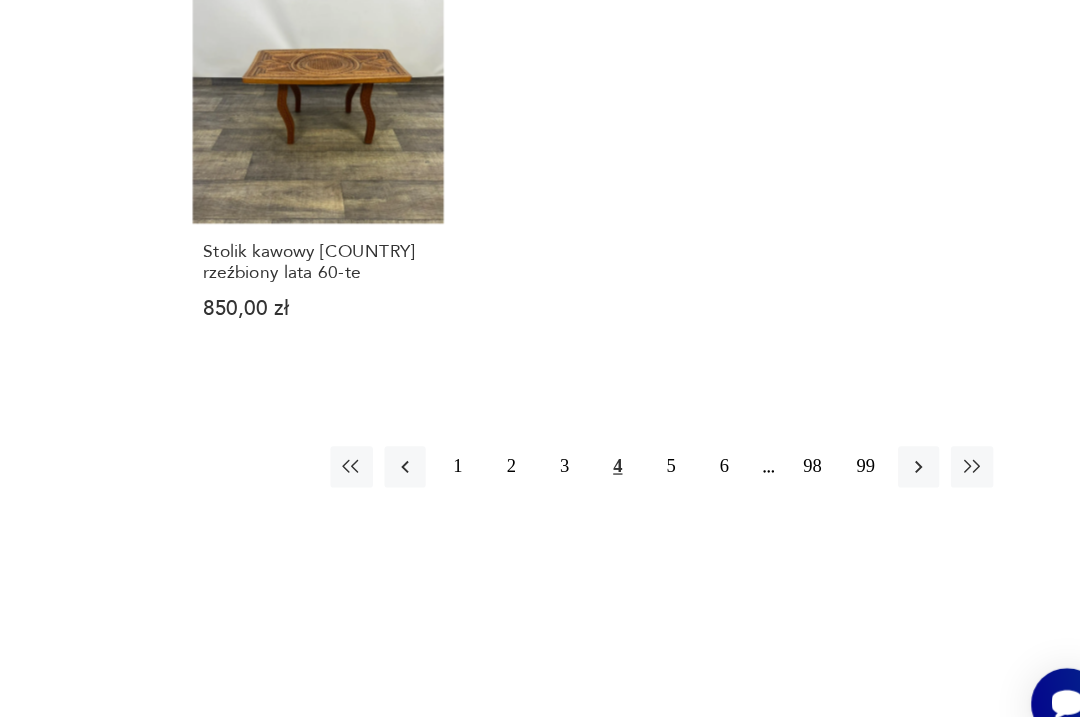 click on "5" at bounding box center [732, 481] 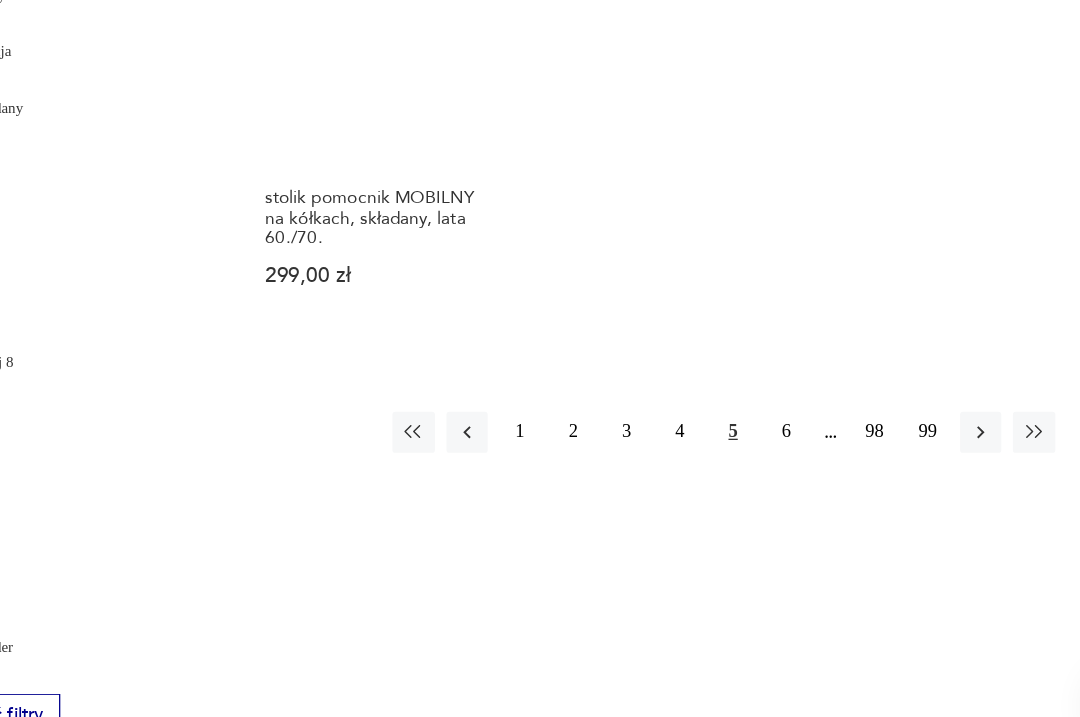 scroll, scrollTop: 2550, scrollLeft: 0, axis: vertical 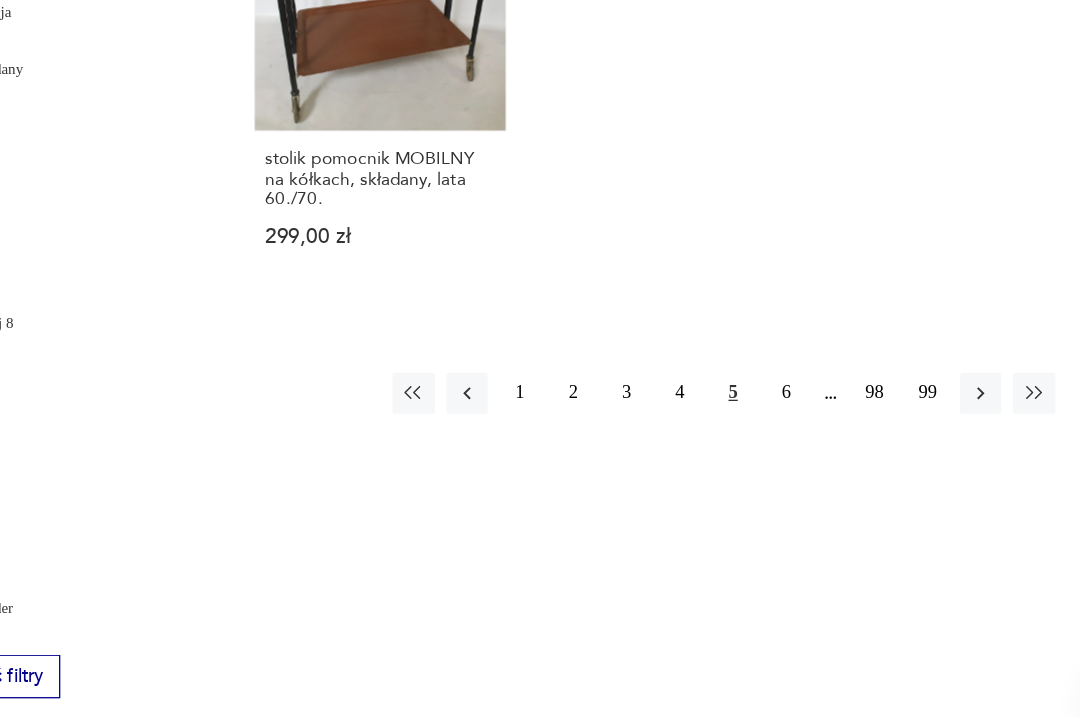 click on "6" at bounding box center [774, 424] 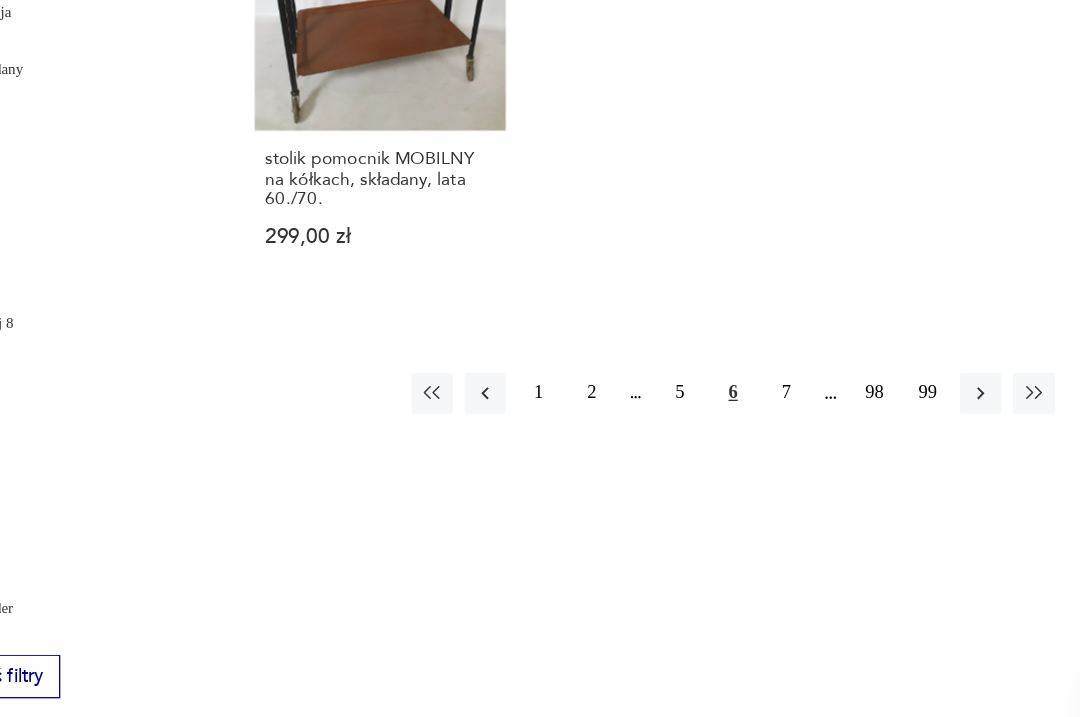 scroll, scrollTop: 2551, scrollLeft: 0, axis: vertical 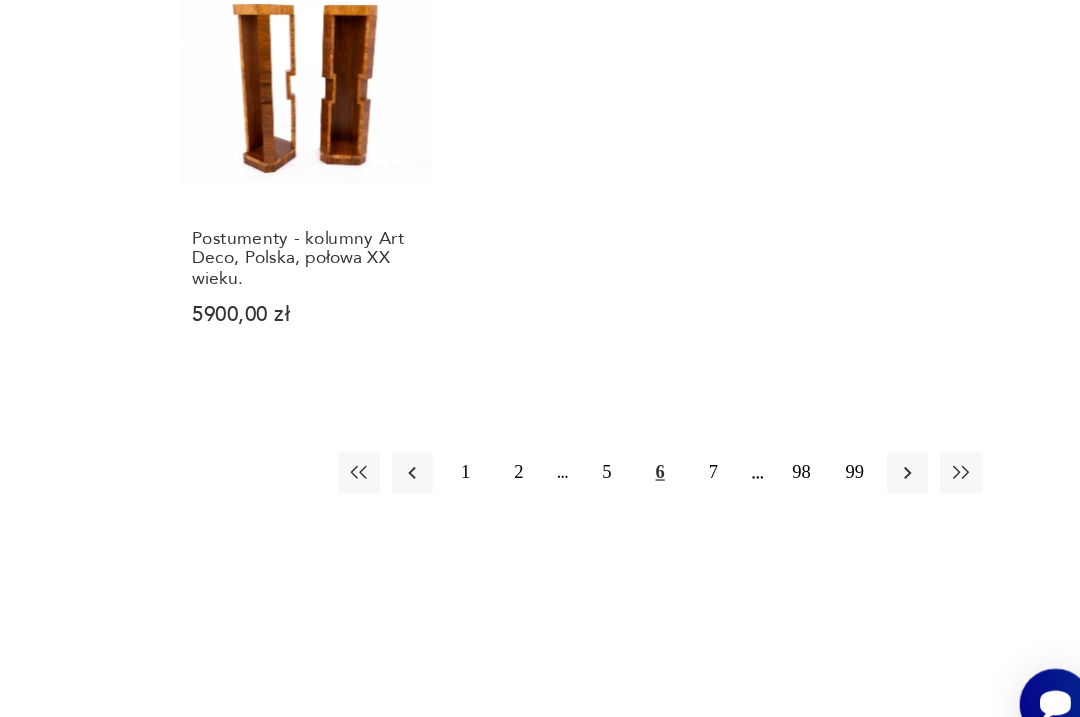 click on "7" at bounding box center (774, 485) 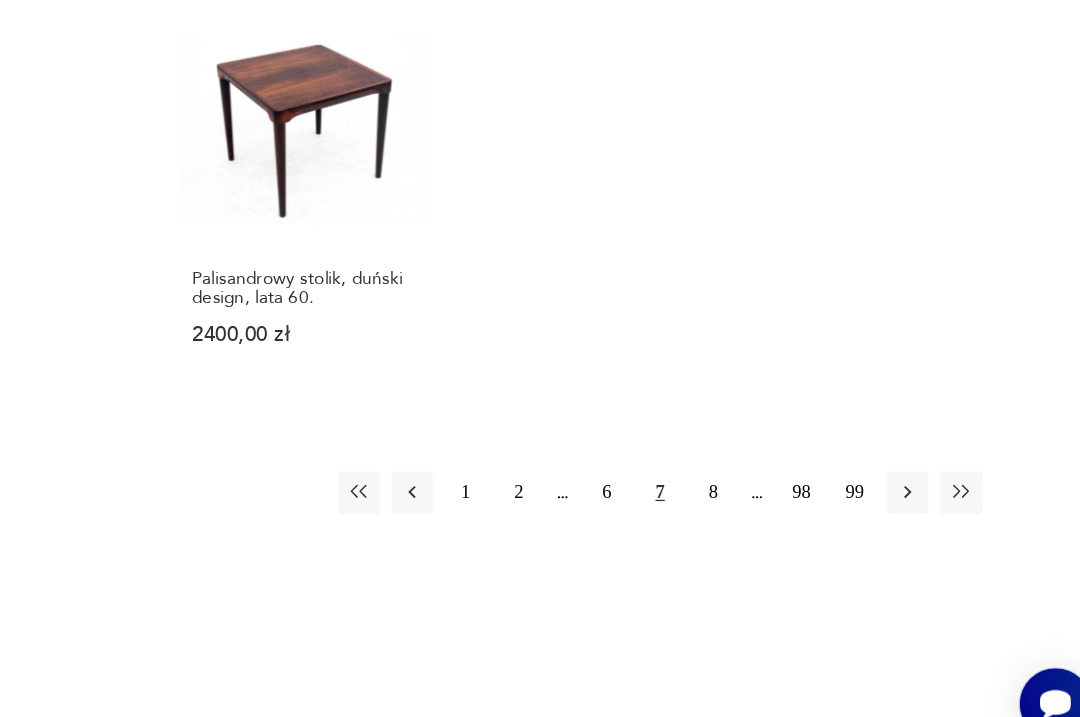 scroll, scrollTop: 2429, scrollLeft: 0, axis: vertical 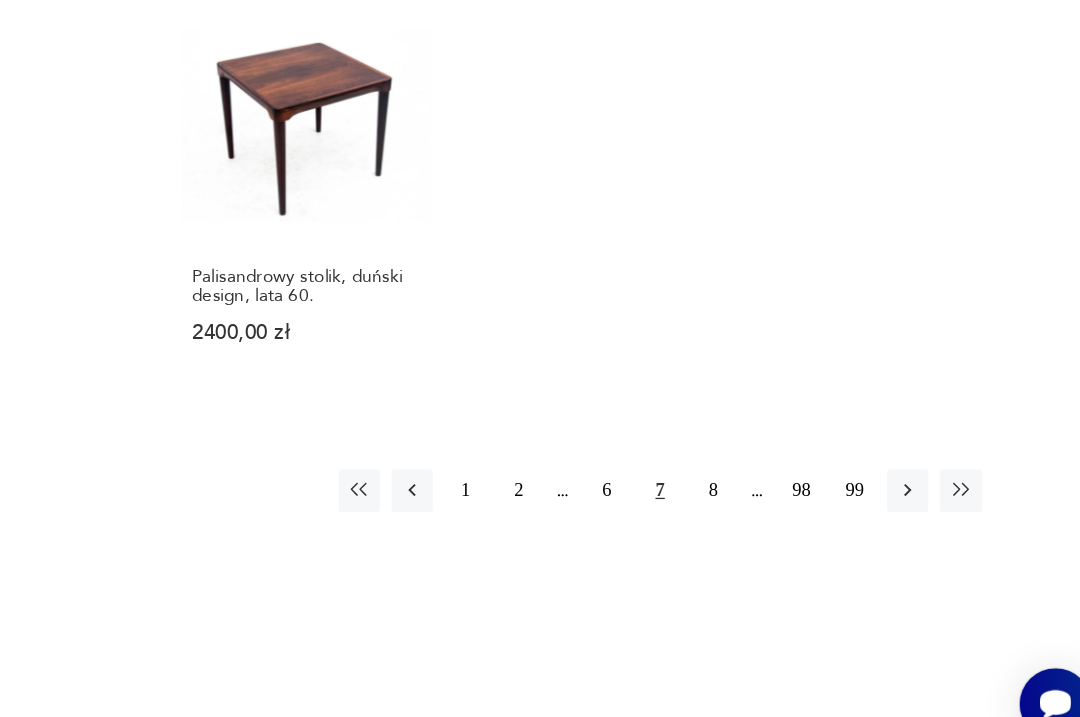 click on "8" at bounding box center (774, 499) 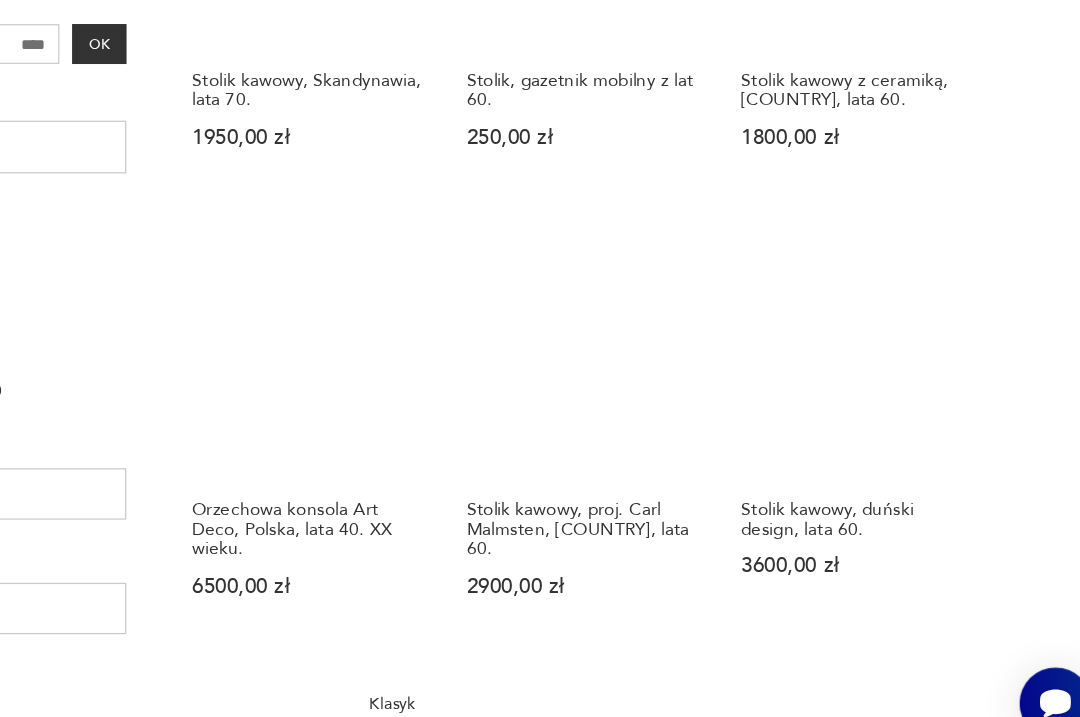 scroll, scrollTop: 867, scrollLeft: 0, axis: vertical 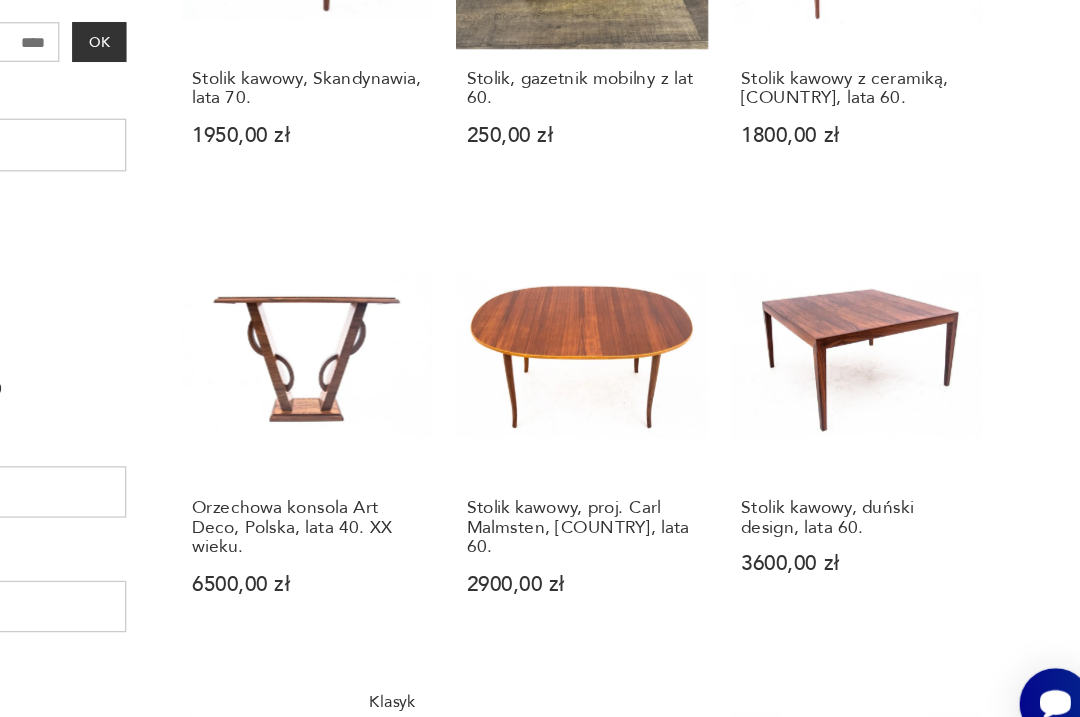 click on "Orzechowa konsola Art Deco, [COUNTRY], lata 40. XX wieku. 6500,00 zł" at bounding box center [458, 455] 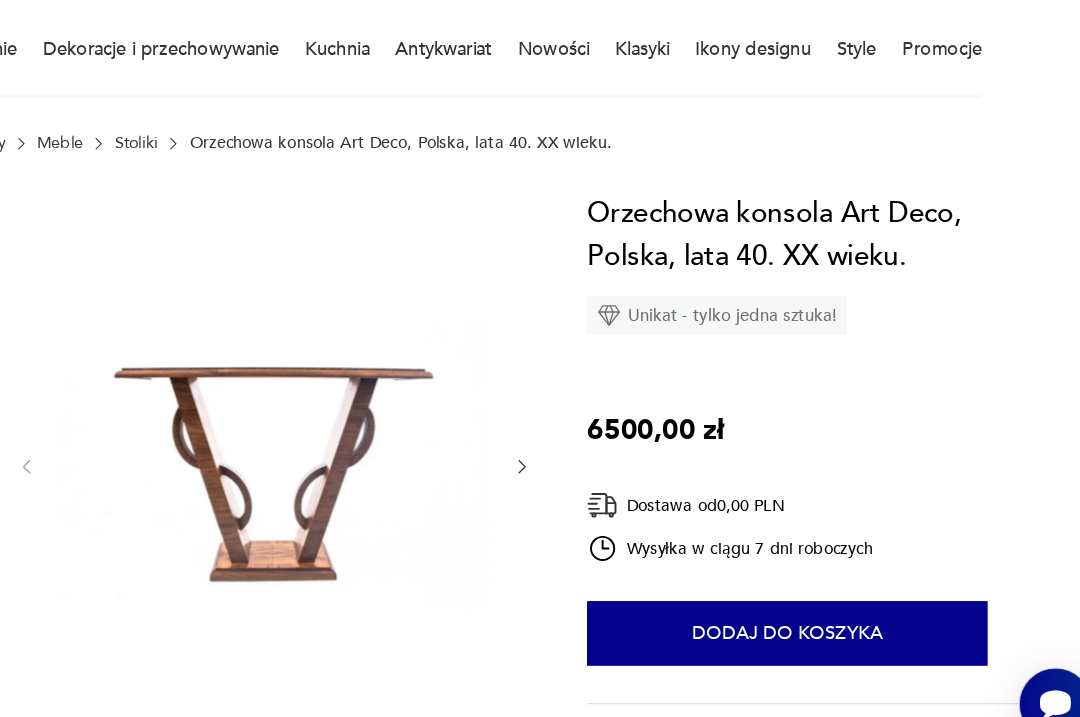 scroll, scrollTop: 66, scrollLeft: 0, axis: vertical 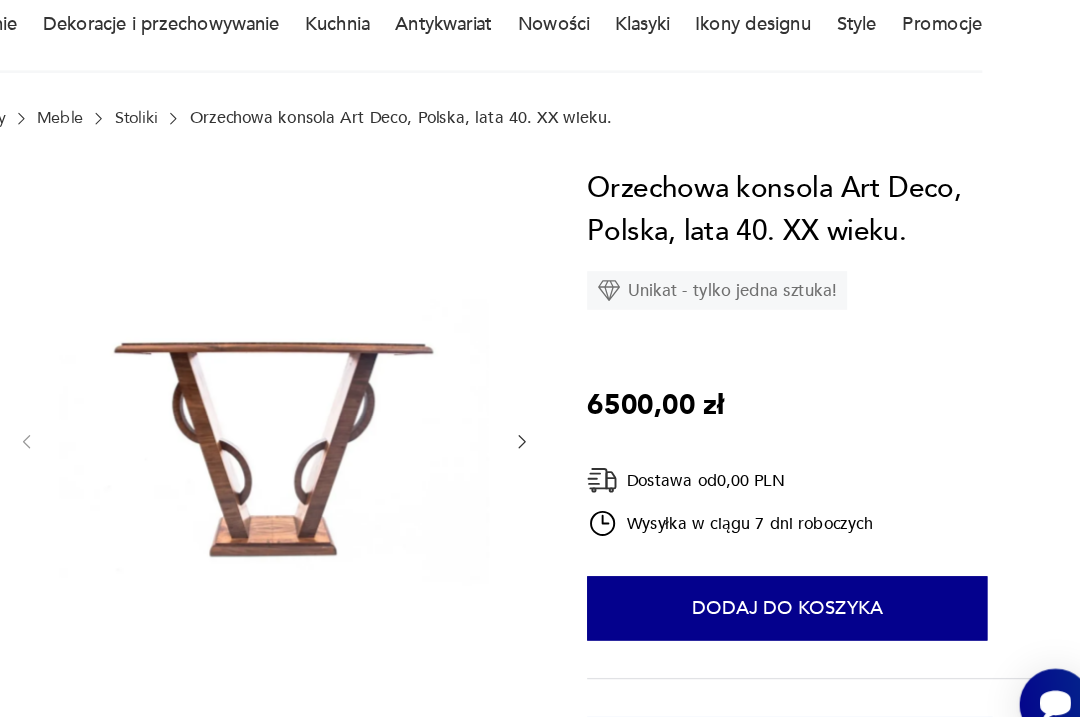 click at bounding box center (433, 459) 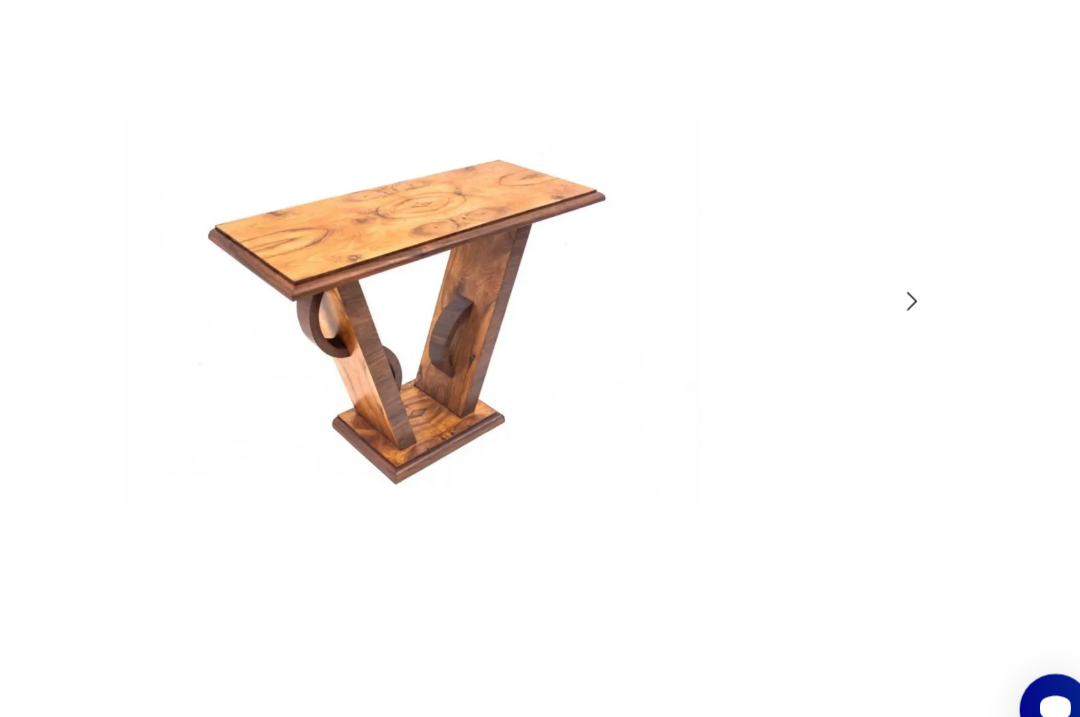 scroll, scrollTop: 0, scrollLeft: 0, axis: both 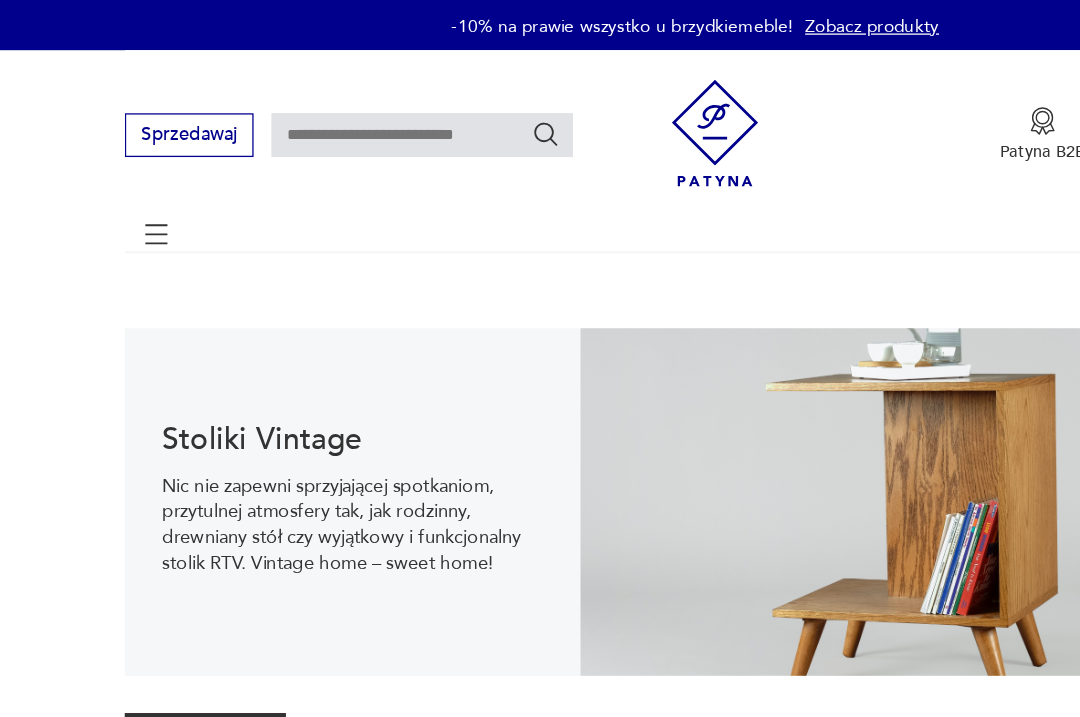 click at bounding box center (121, 182) 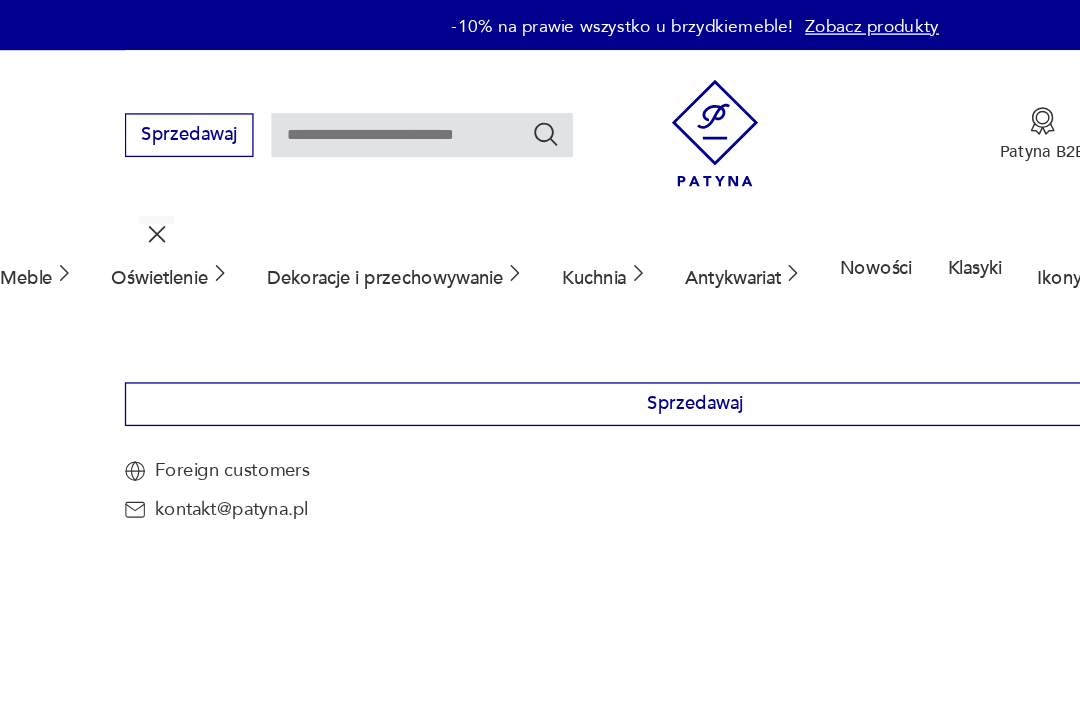 click on "Dekoracje i przechowywanie" at bounding box center (29, 212) 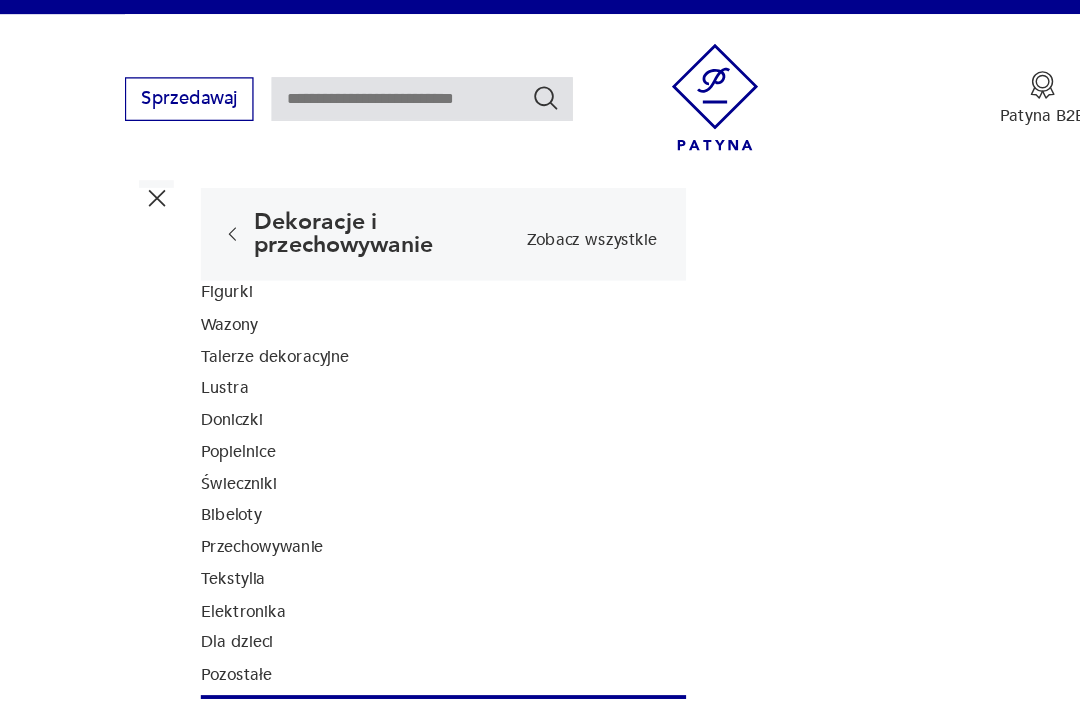 click on "Lustra" at bounding box center (174, 329) 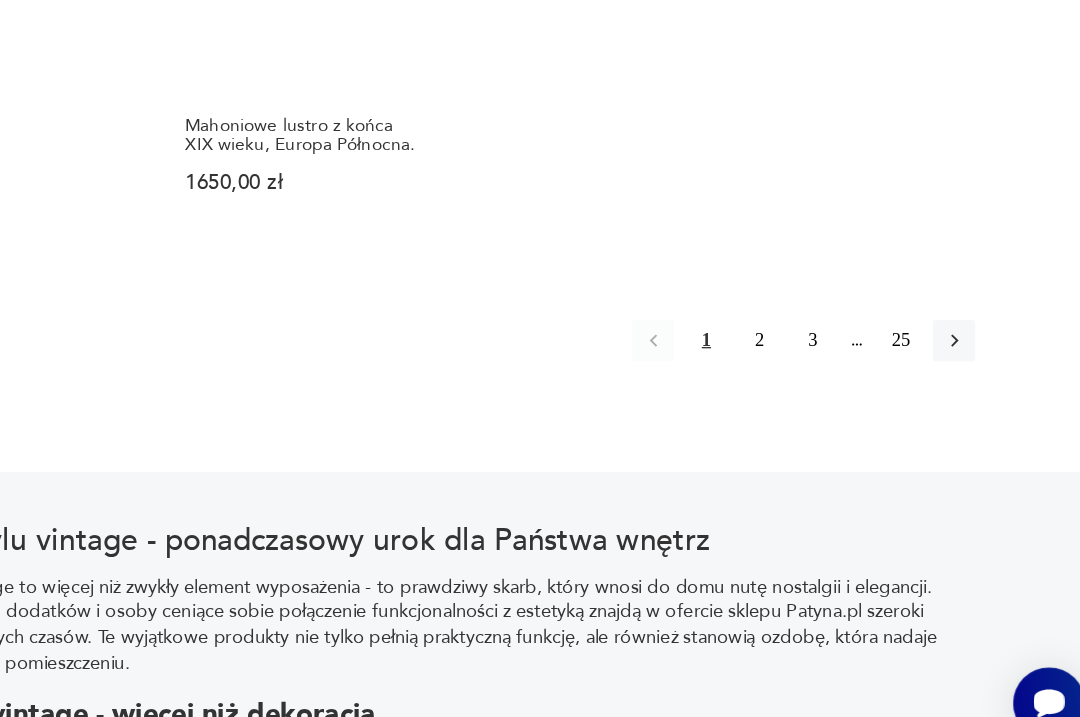 scroll, scrollTop: 2723, scrollLeft: 0, axis: vertical 